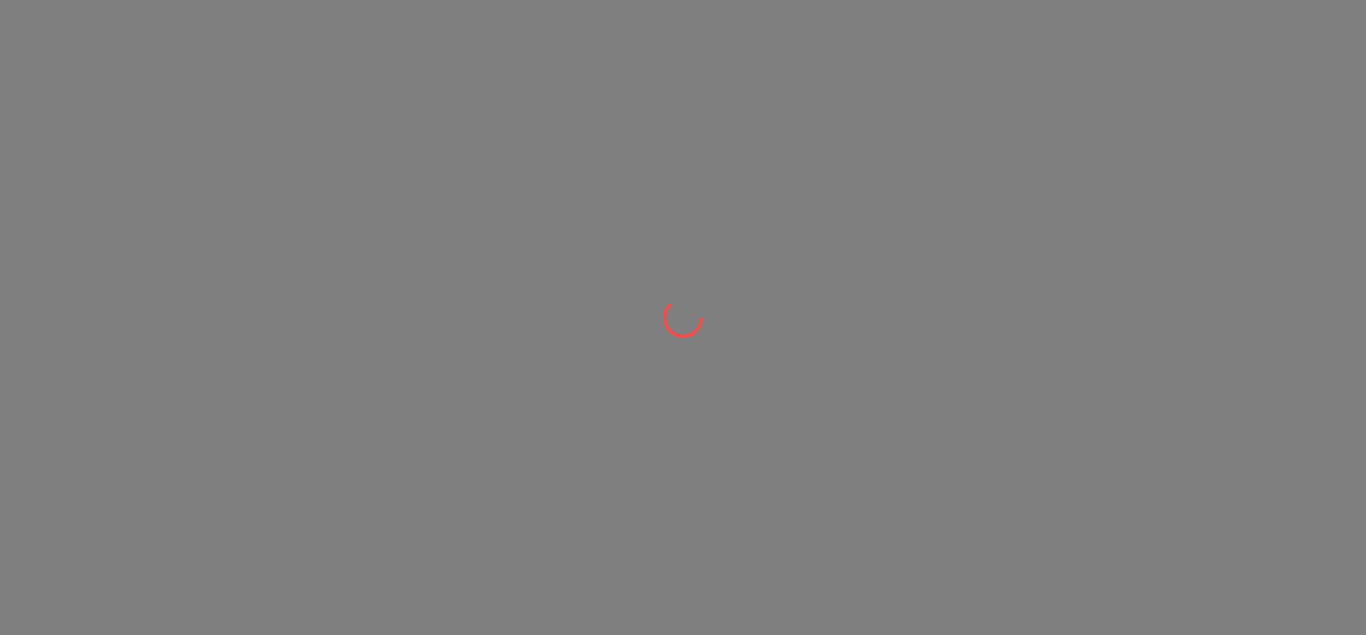 scroll, scrollTop: 0, scrollLeft: 0, axis: both 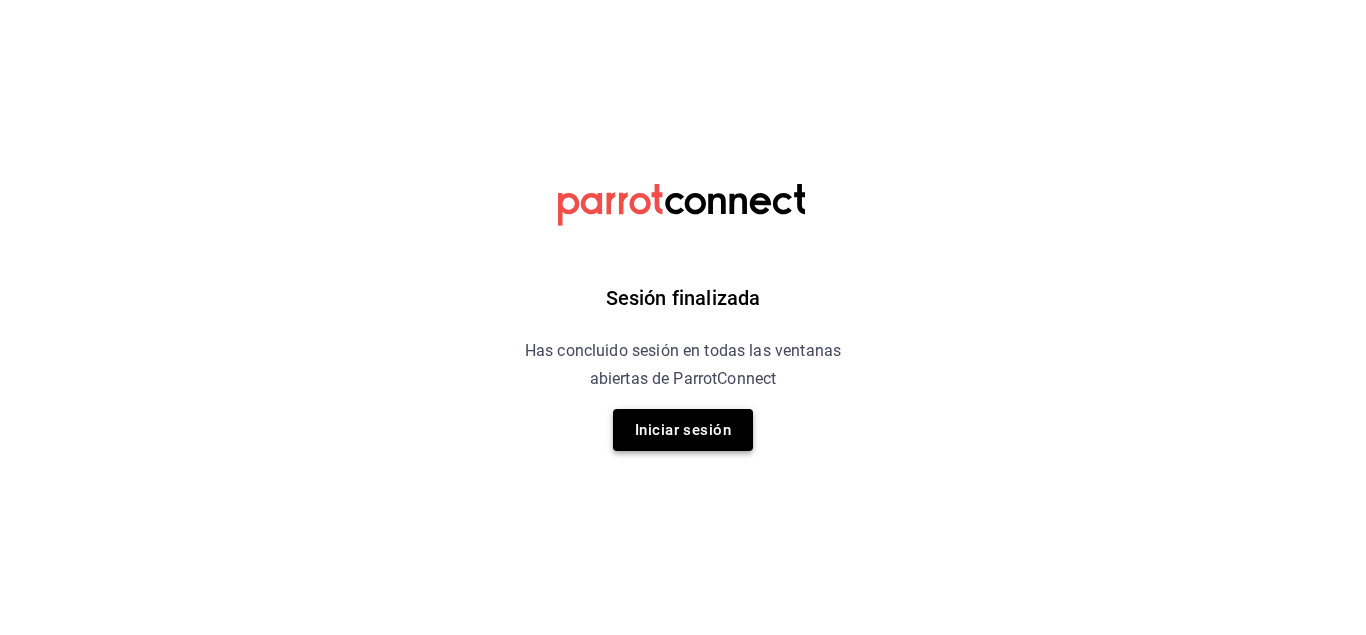 click on "Iniciar sesión" at bounding box center (683, 430) 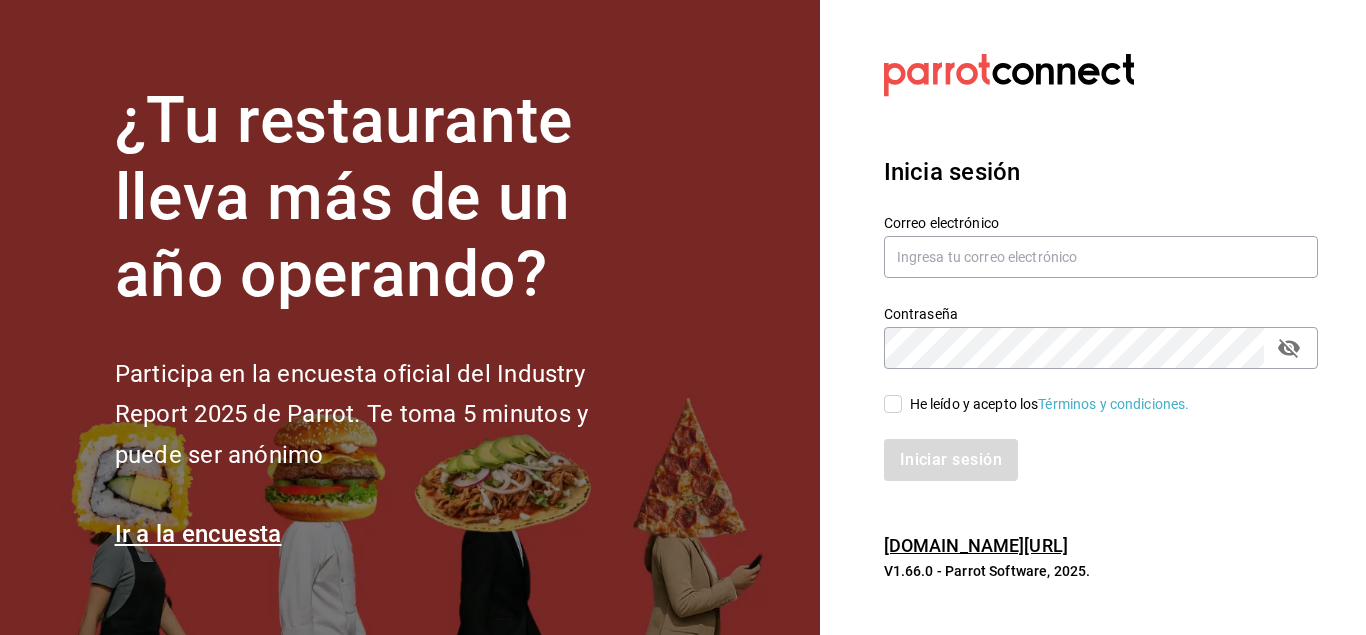type on "[EMAIL_ADDRESS][DOMAIN_NAME]" 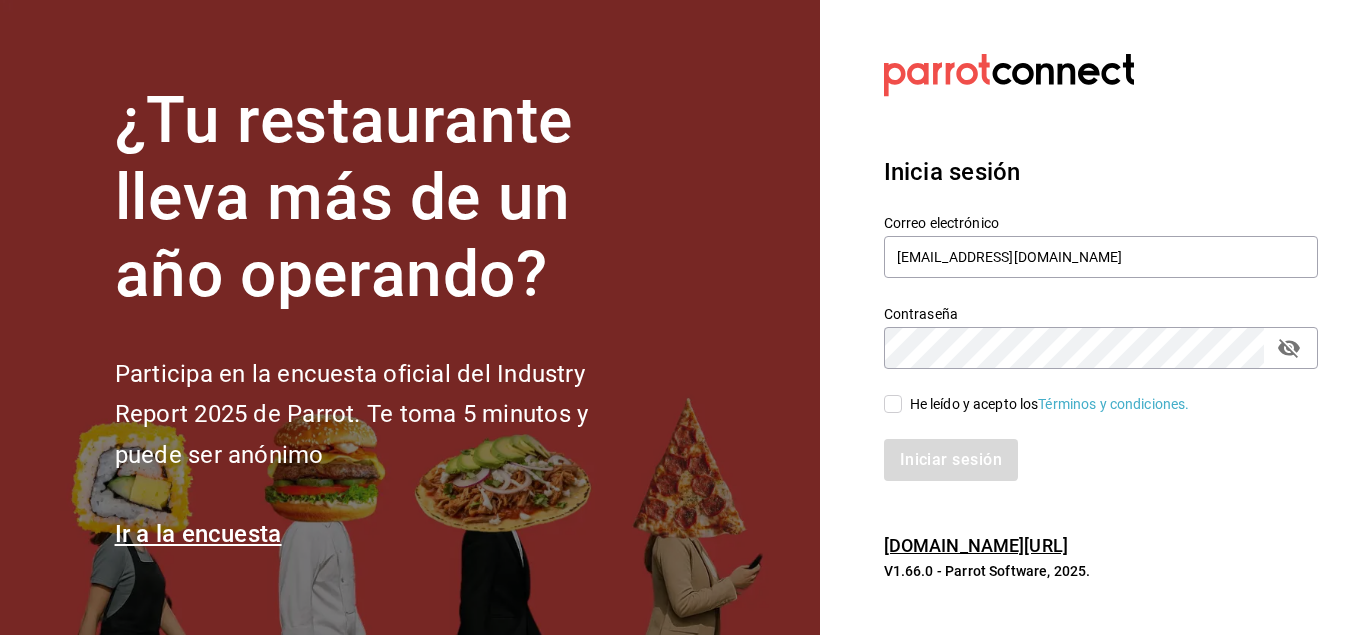 click on "He leído y acepto los  Términos y condiciones." at bounding box center [893, 404] 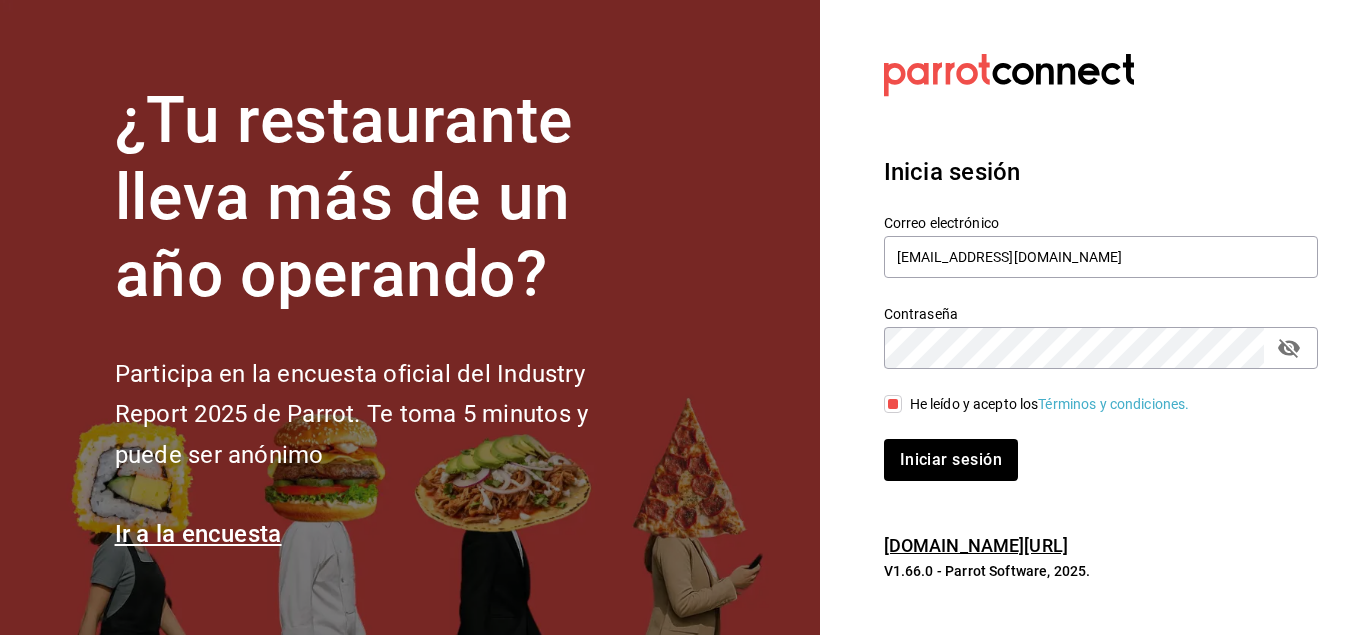 click on "Iniciar sesión" at bounding box center [1089, 448] 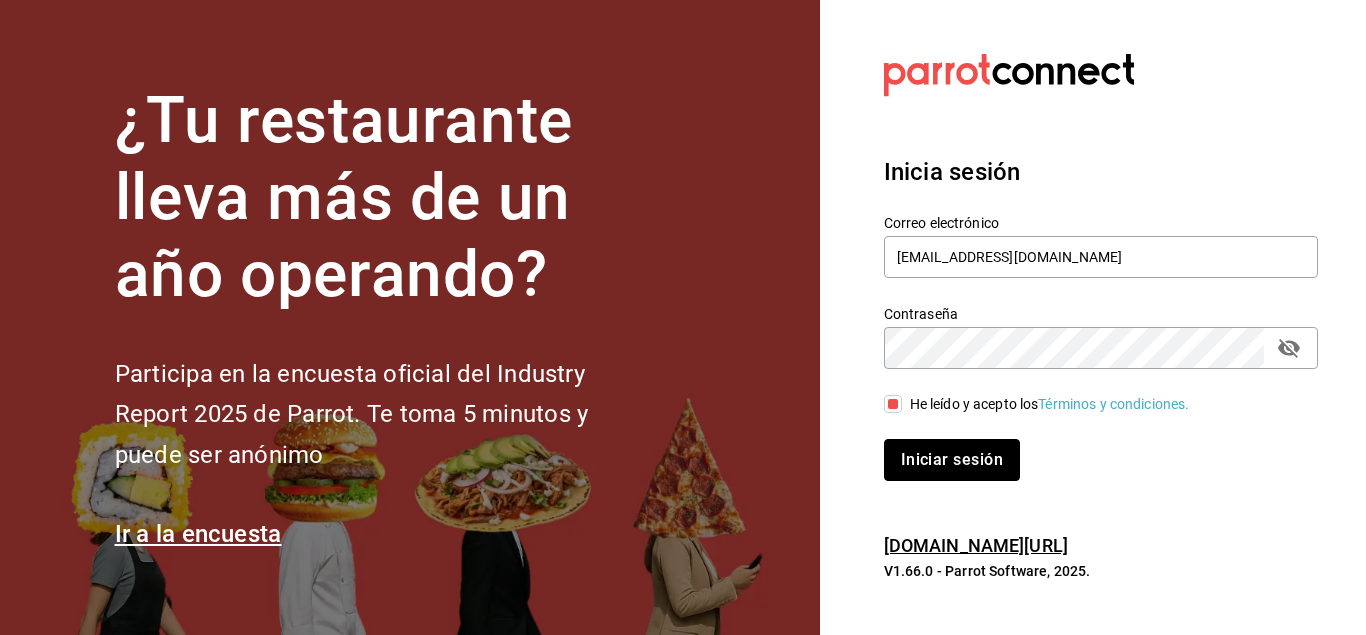 click on "Iniciar sesión" at bounding box center [952, 460] 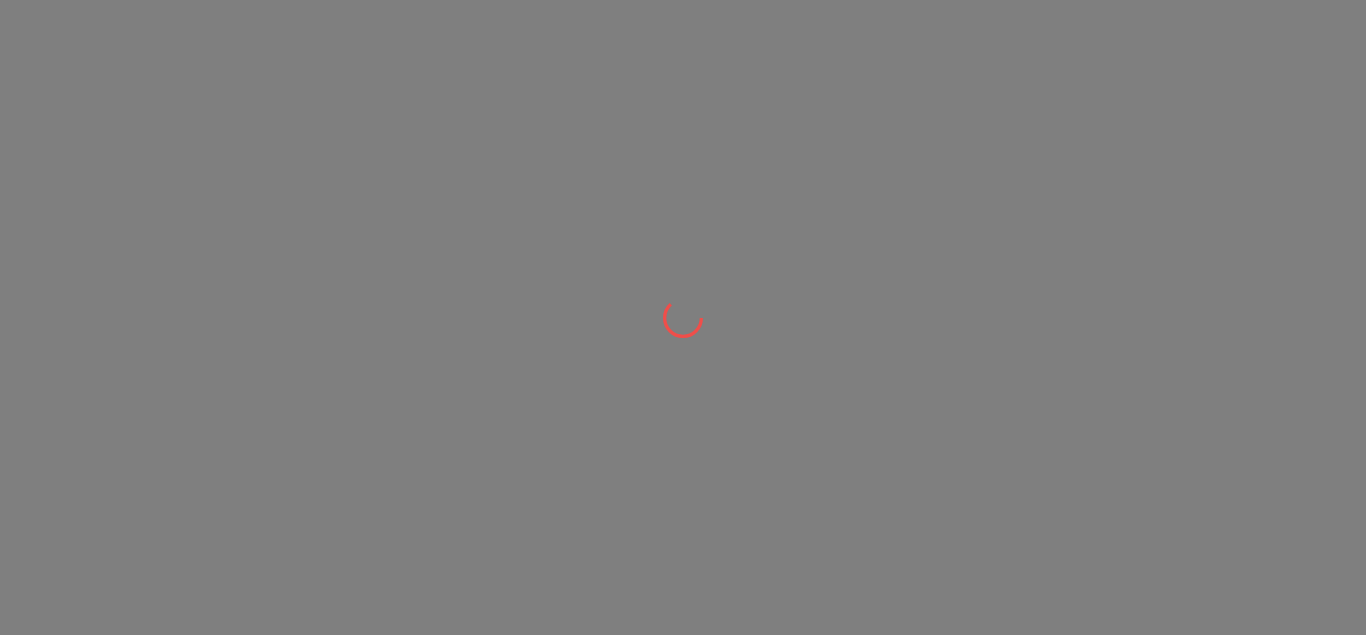 scroll, scrollTop: 0, scrollLeft: 0, axis: both 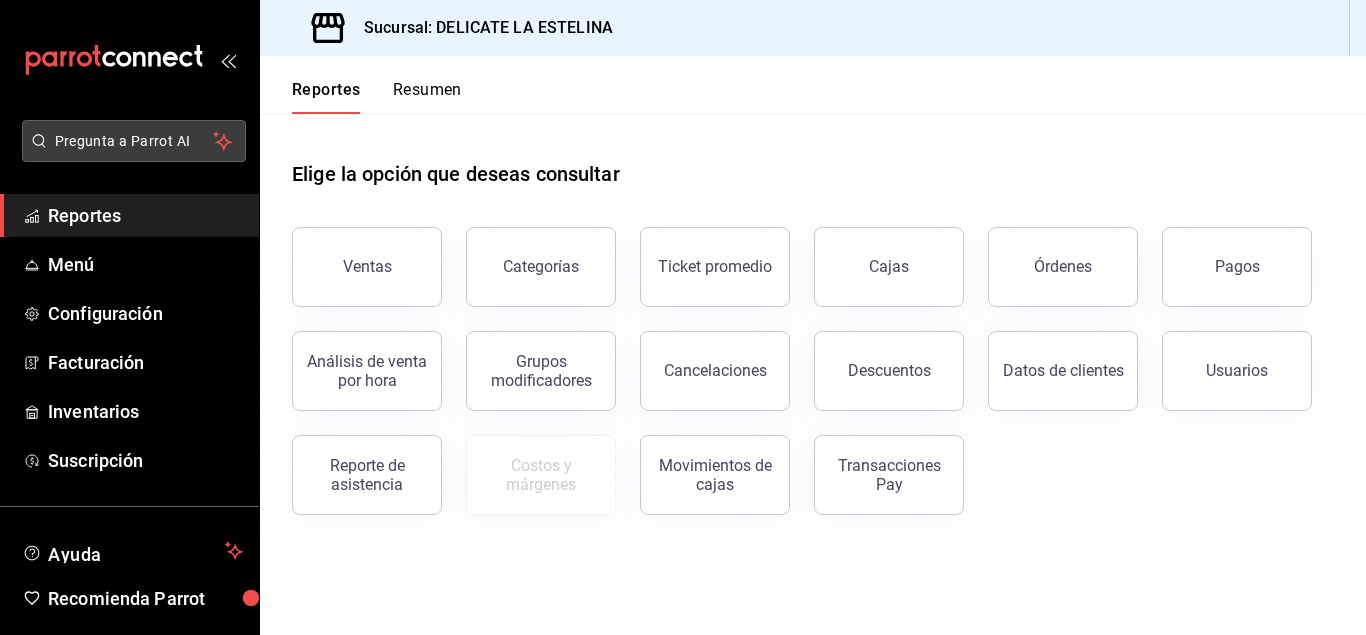 click on "Pregunta a Parrot AI" at bounding box center [134, 141] 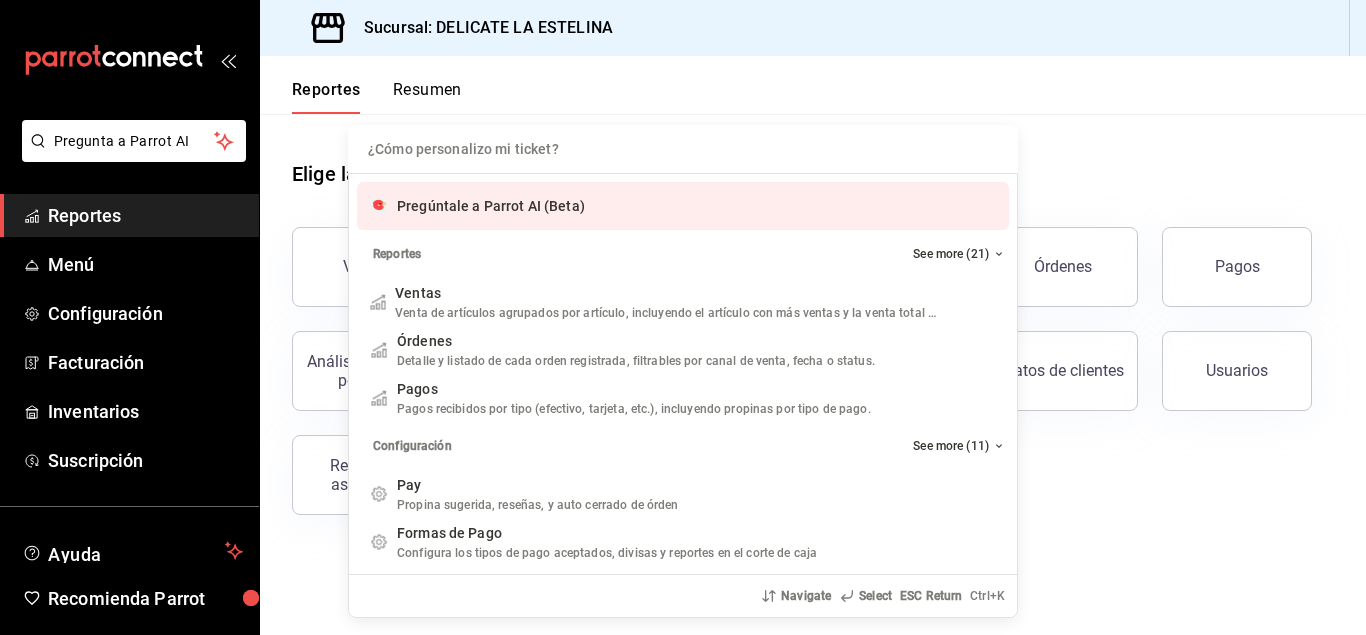 click at bounding box center (683, 149) 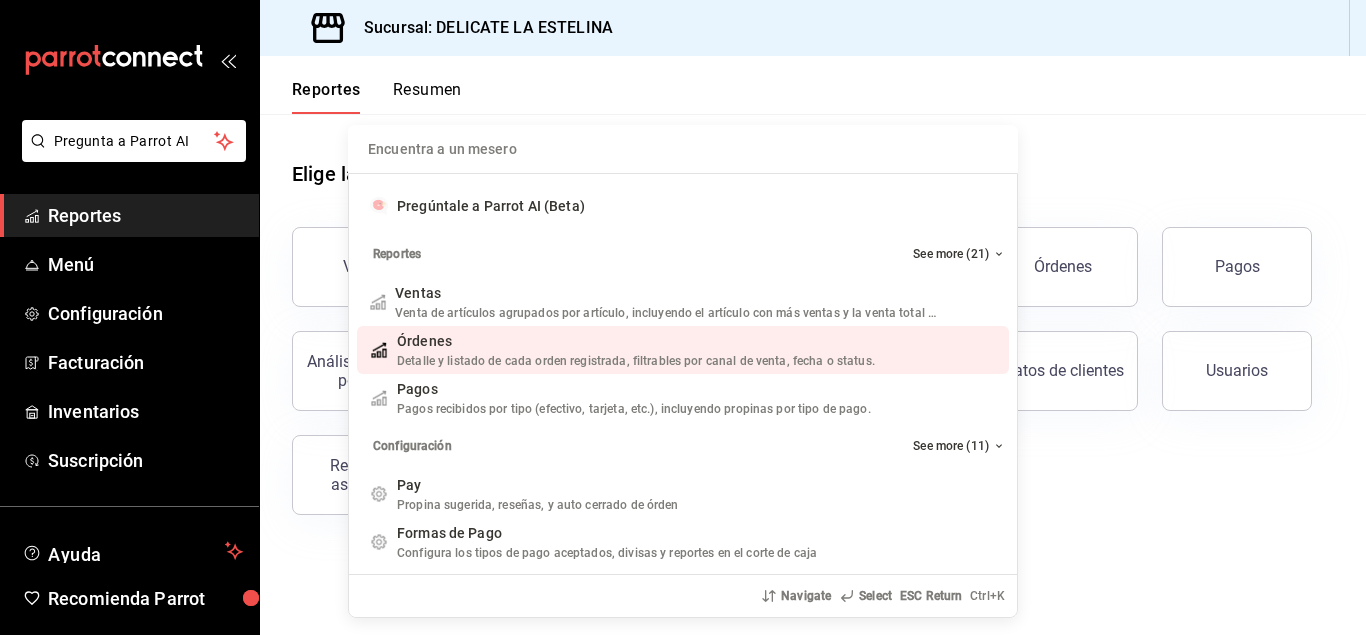 click at bounding box center (683, 149) 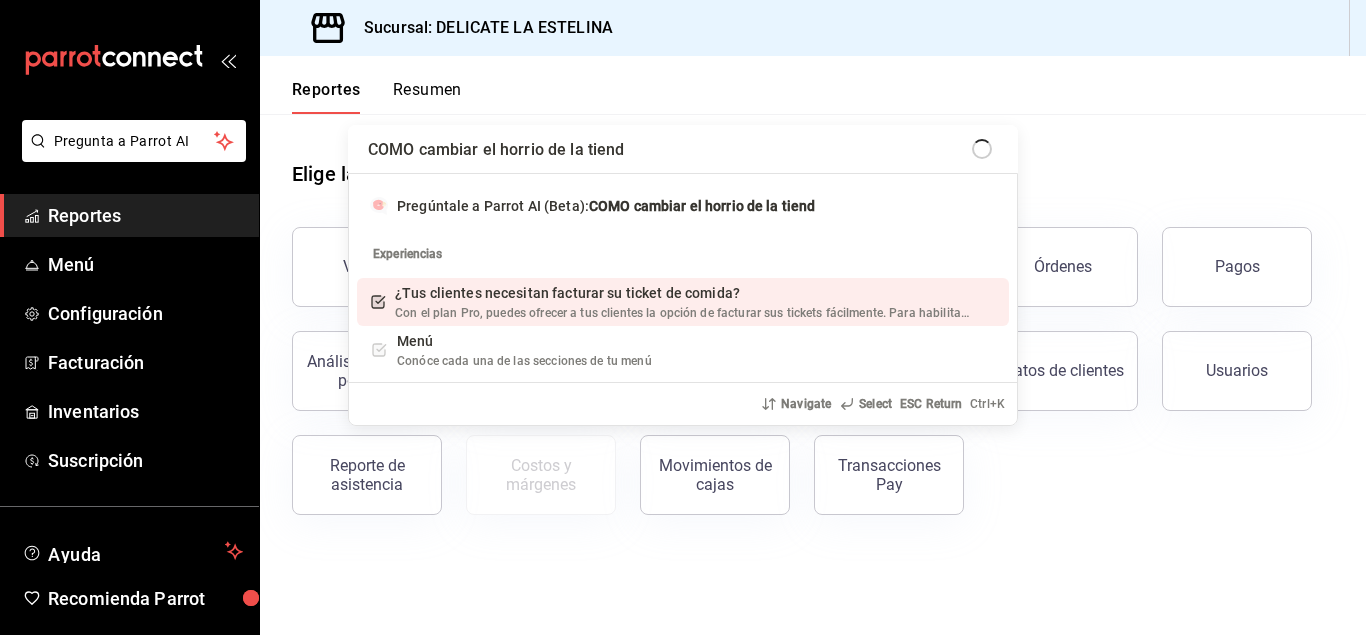 type on "COMO cambiar el horrio de la tienda" 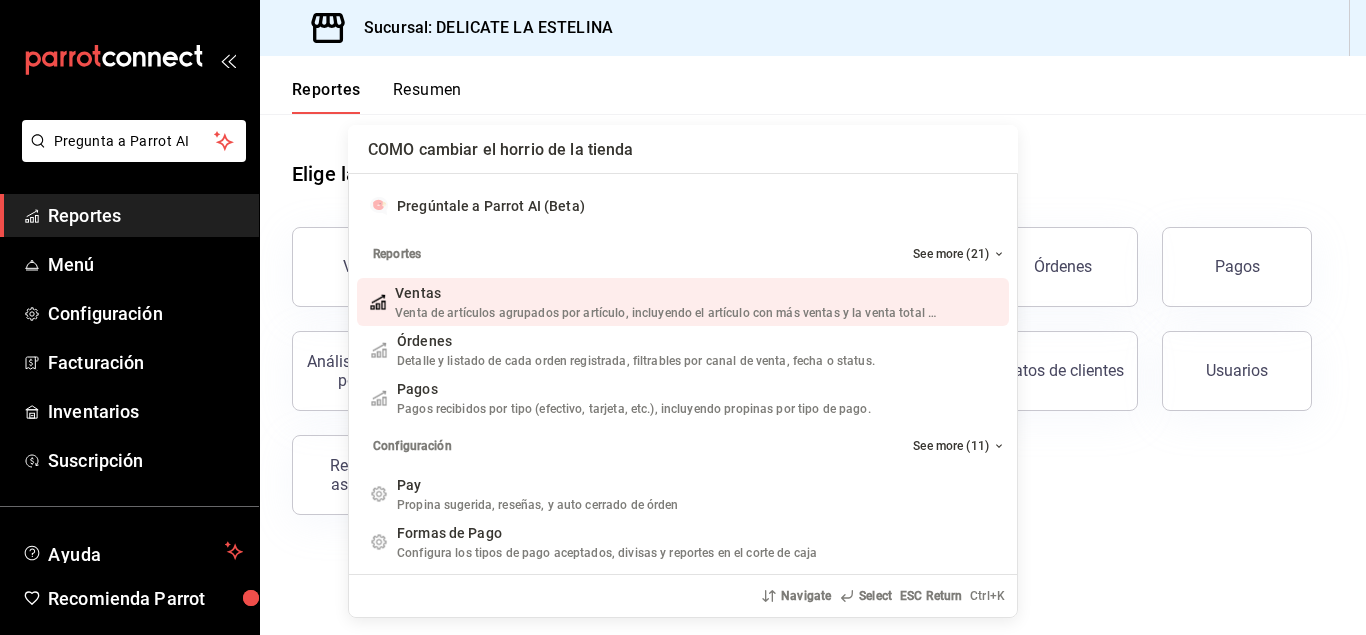 type 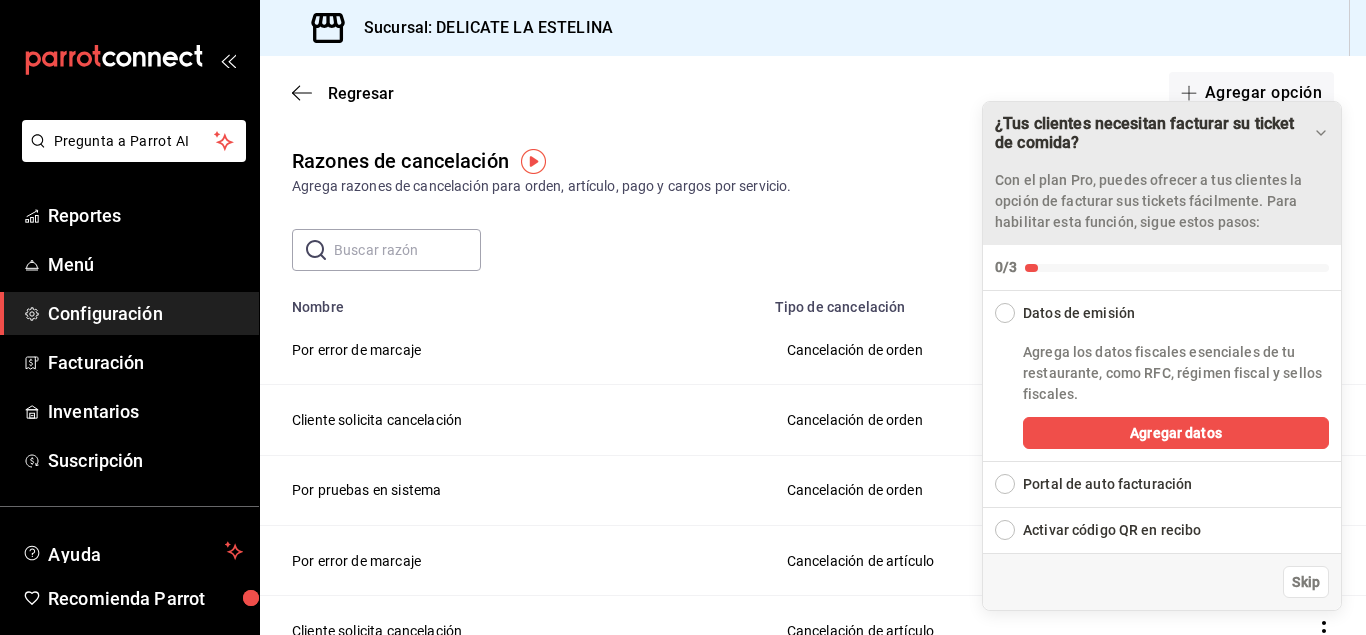 click 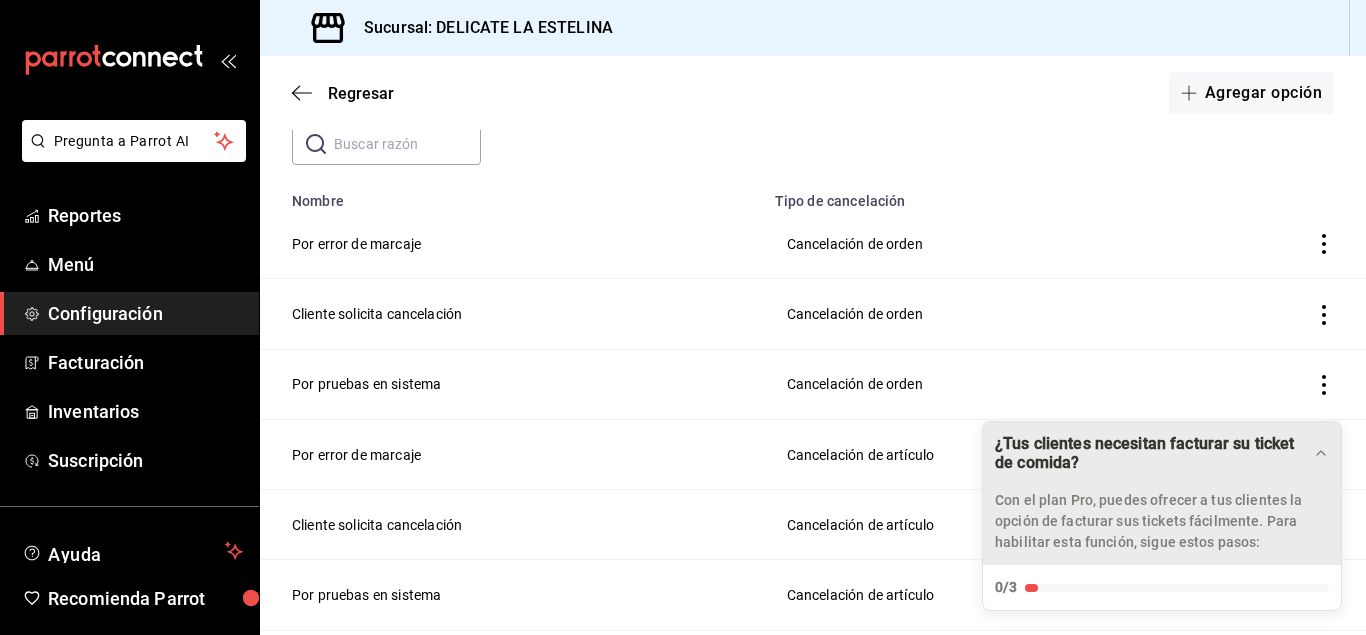 scroll, scrollTop: 213, scrollLeft: 0, axis: vertical 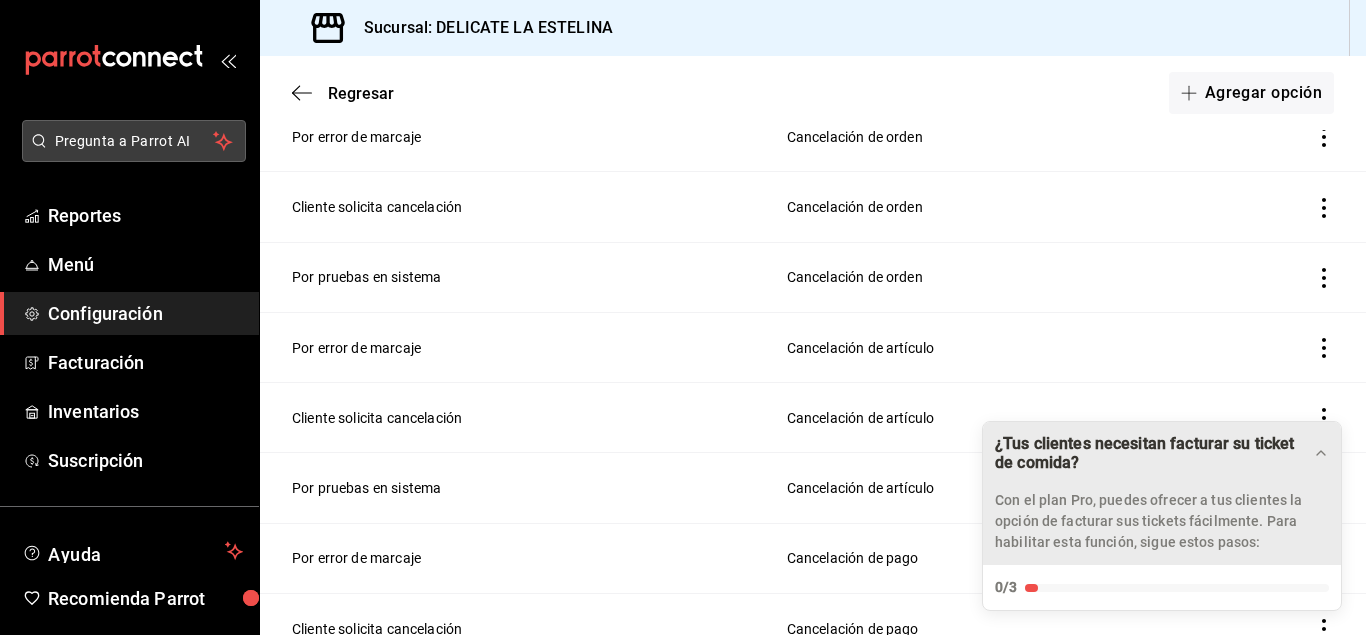 click on "Pregunta a Parrot AI" at bounding box center [134, 141] 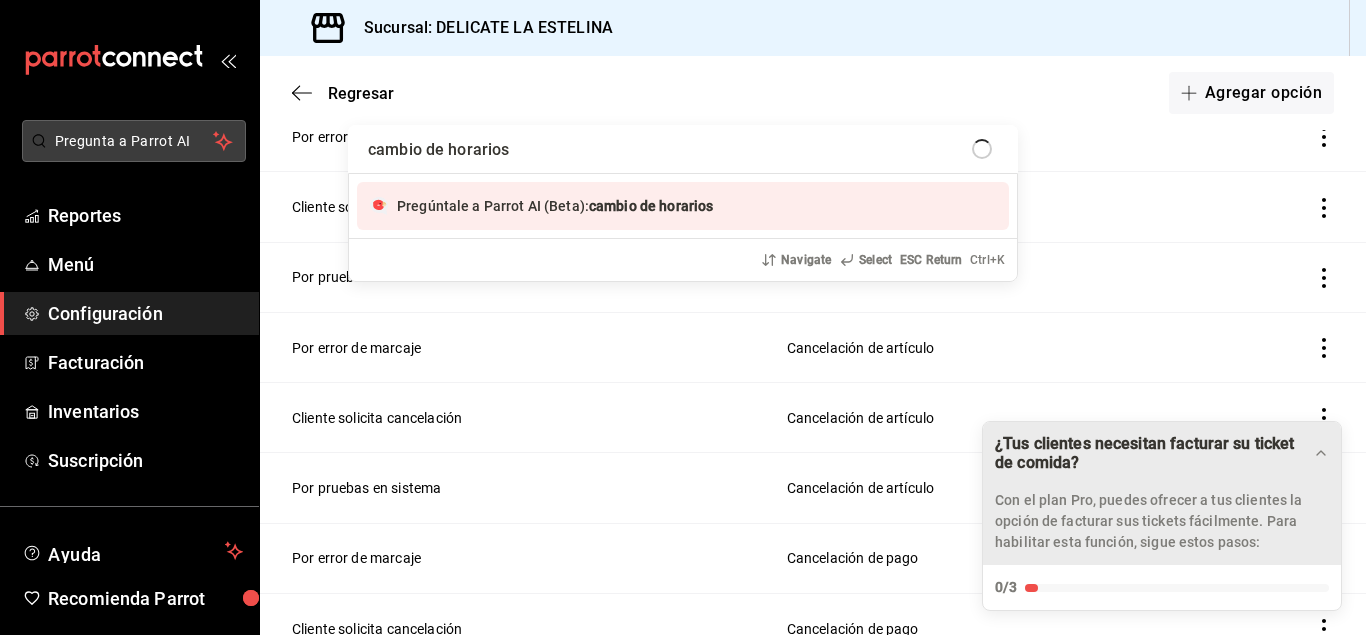 type on "cambio de horarios" 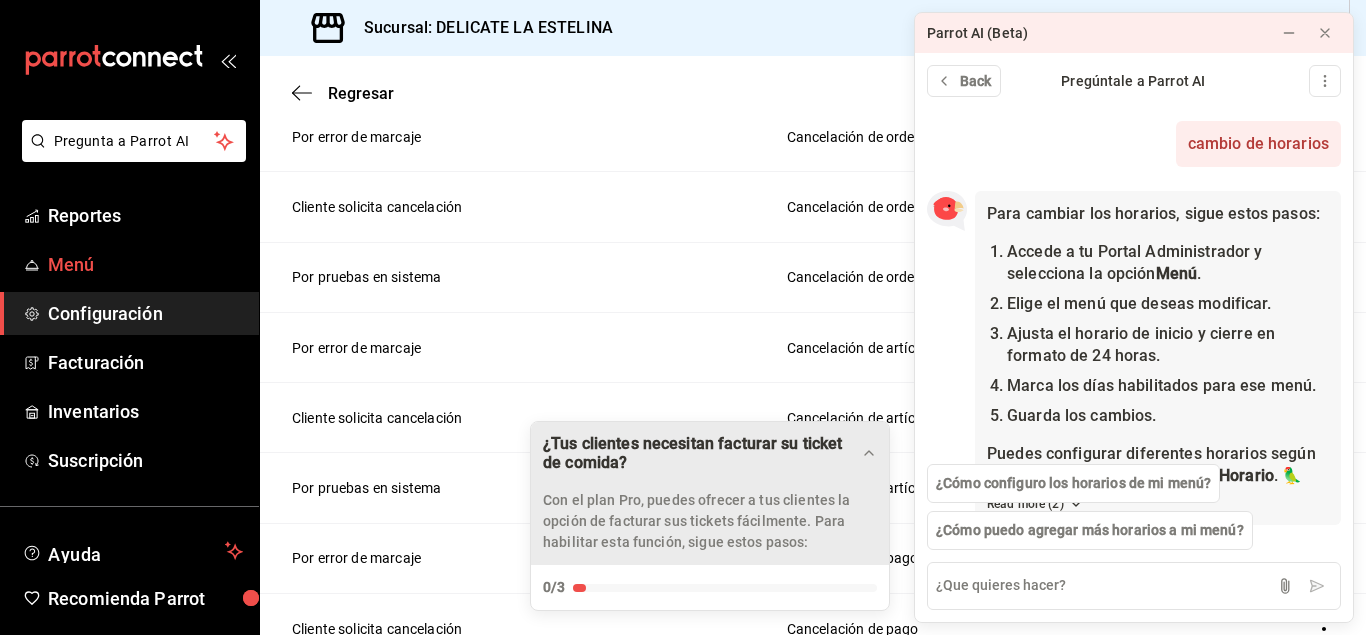scroll, scrollTop: 80, scrollLeft: 0, axis: vertical 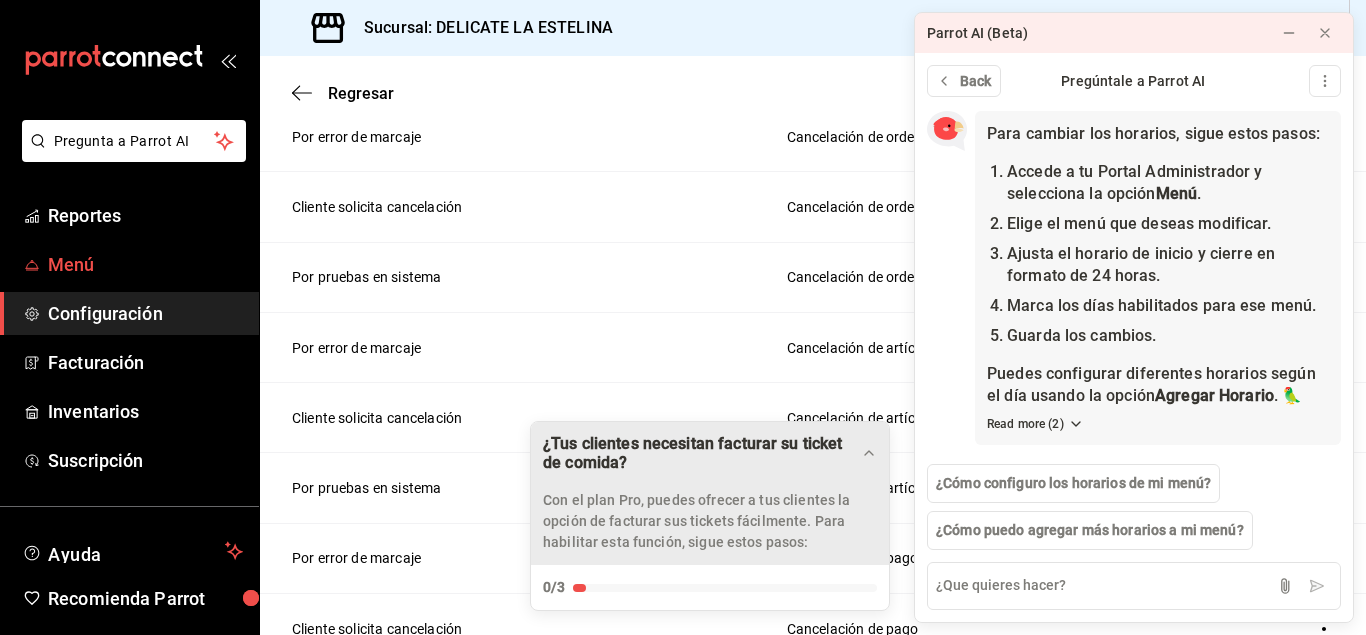click on "Menú" at bounding box center (145, 264) 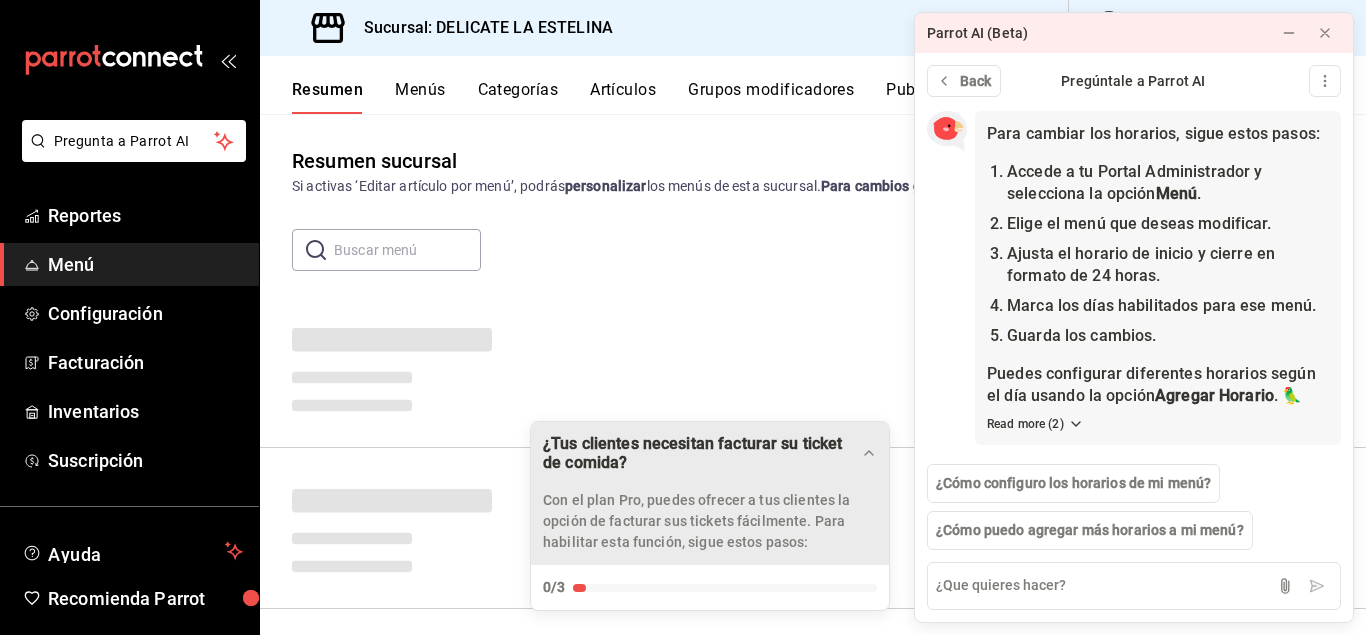 click on "Menú" at bounding box center (145, 264) 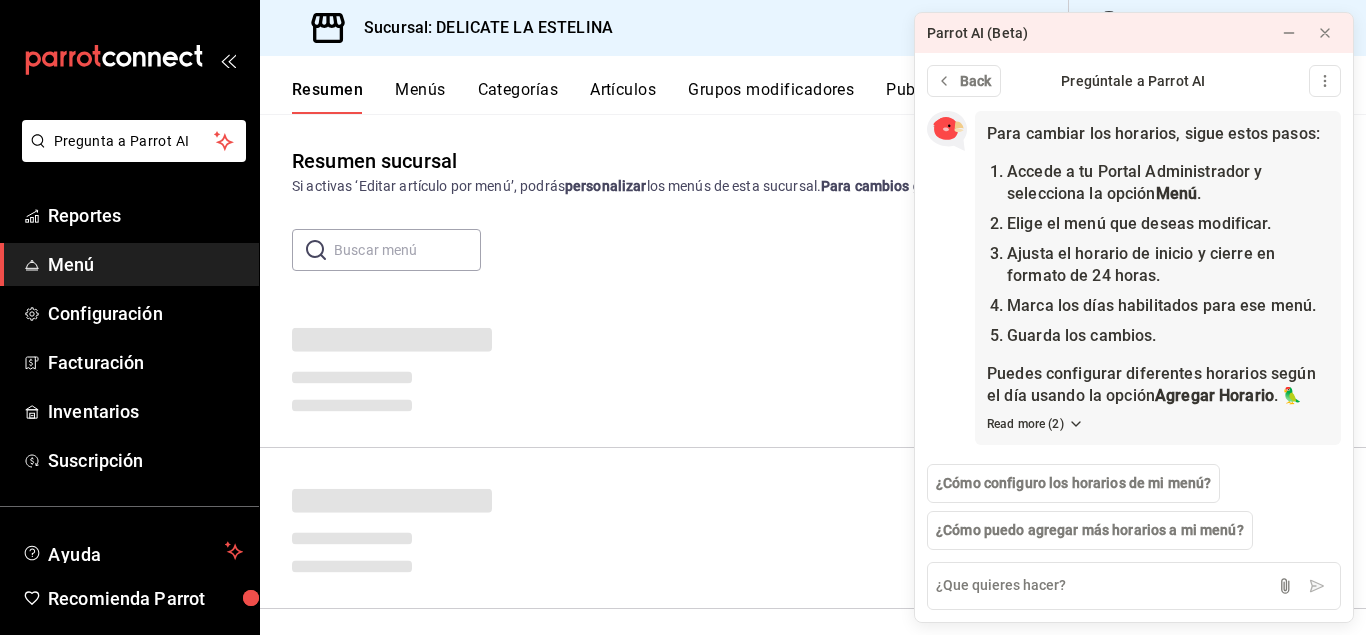 click on "Menús" at bounding box center (420, 97) 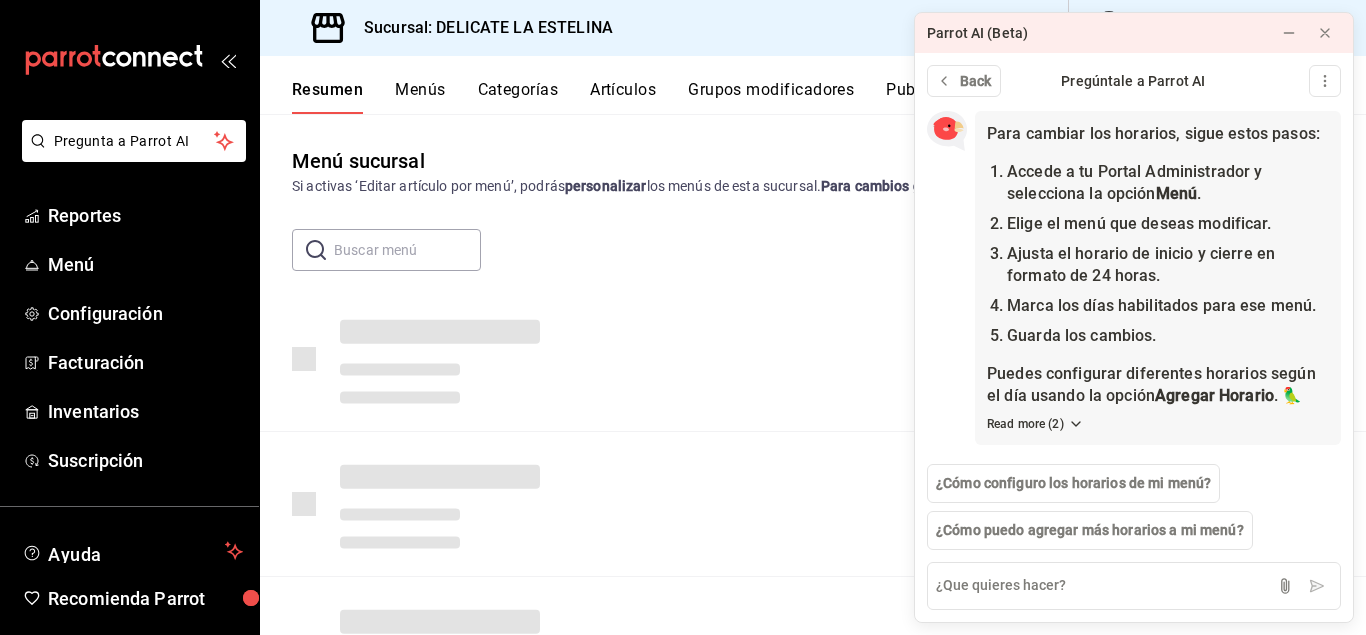 click on "Menús" at bounding box center (420, 97) 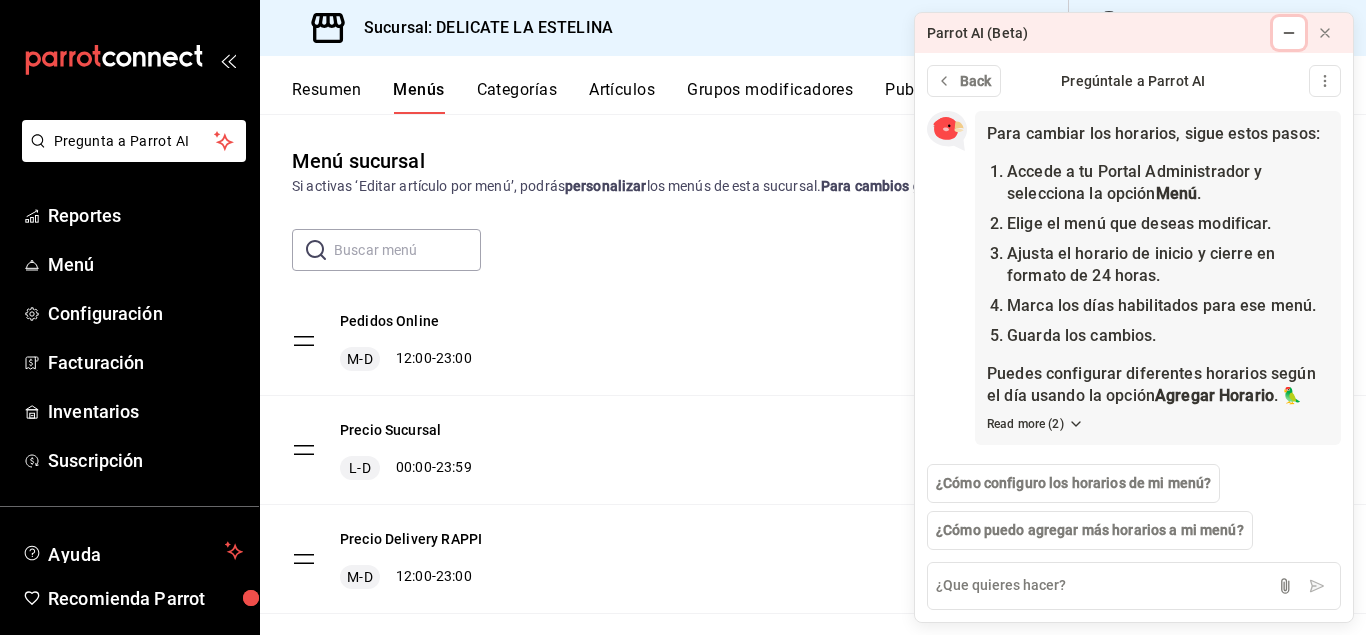 click at bounding box center [1289, 33] 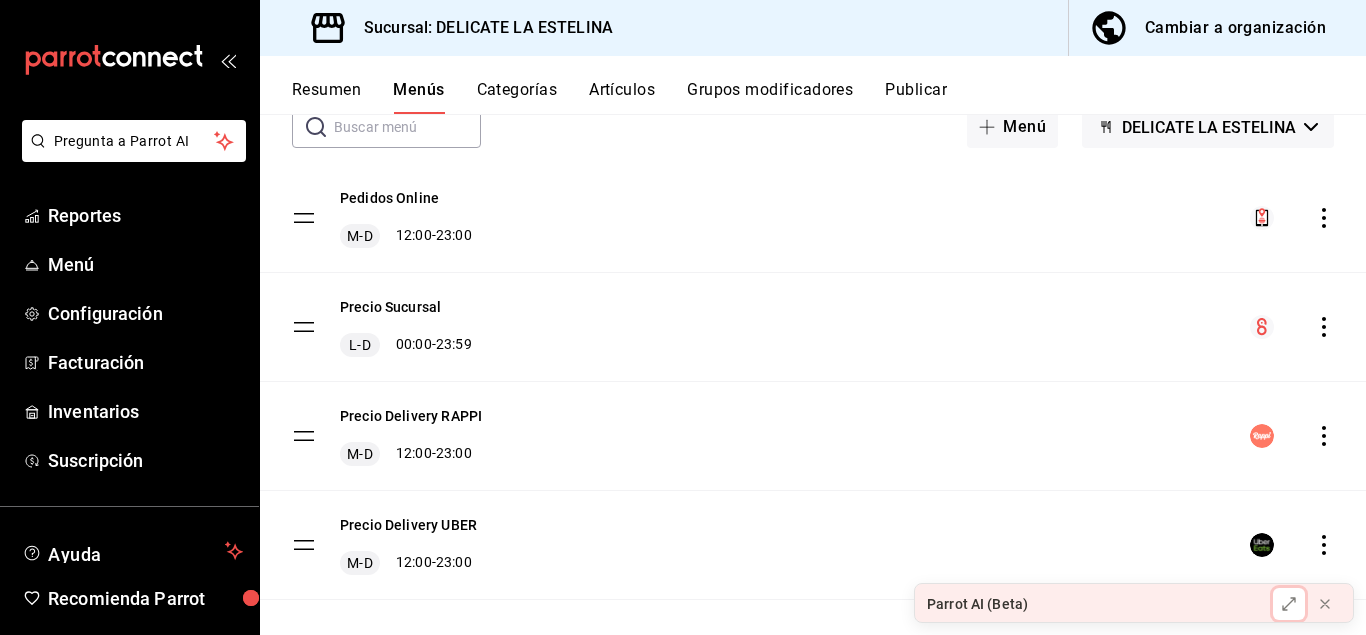 scroll, scrollTop: 124, scrollLeft: 0, axis: vertical 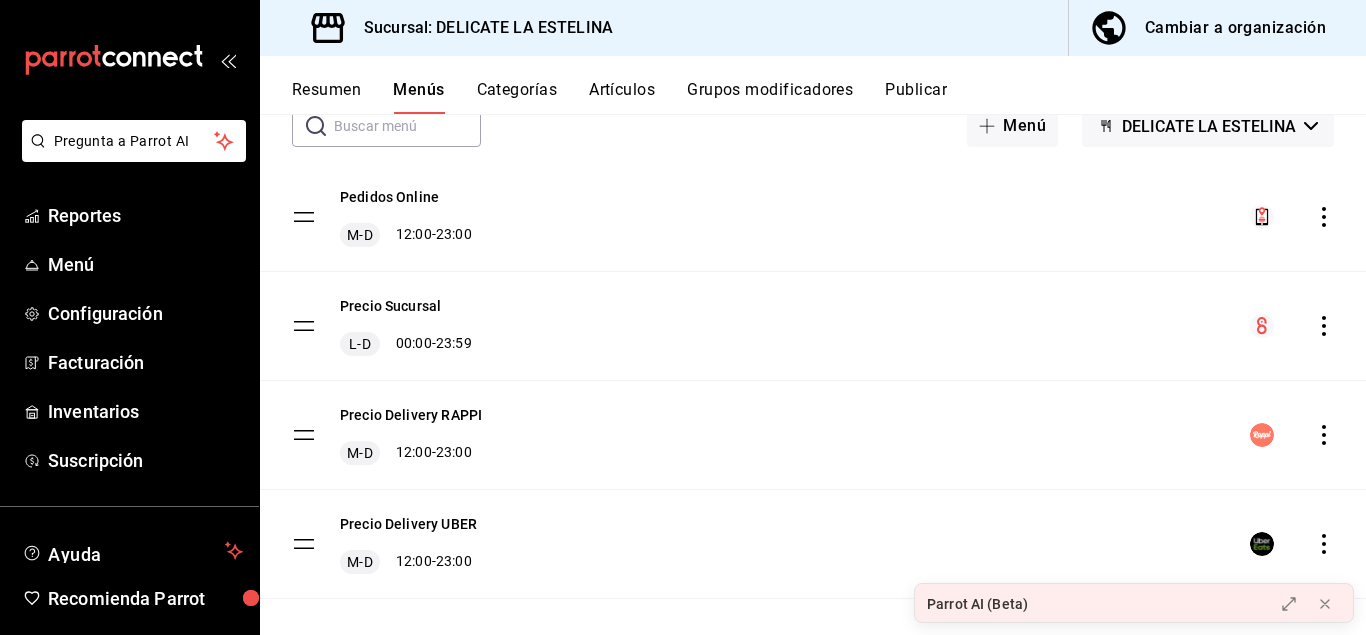 click 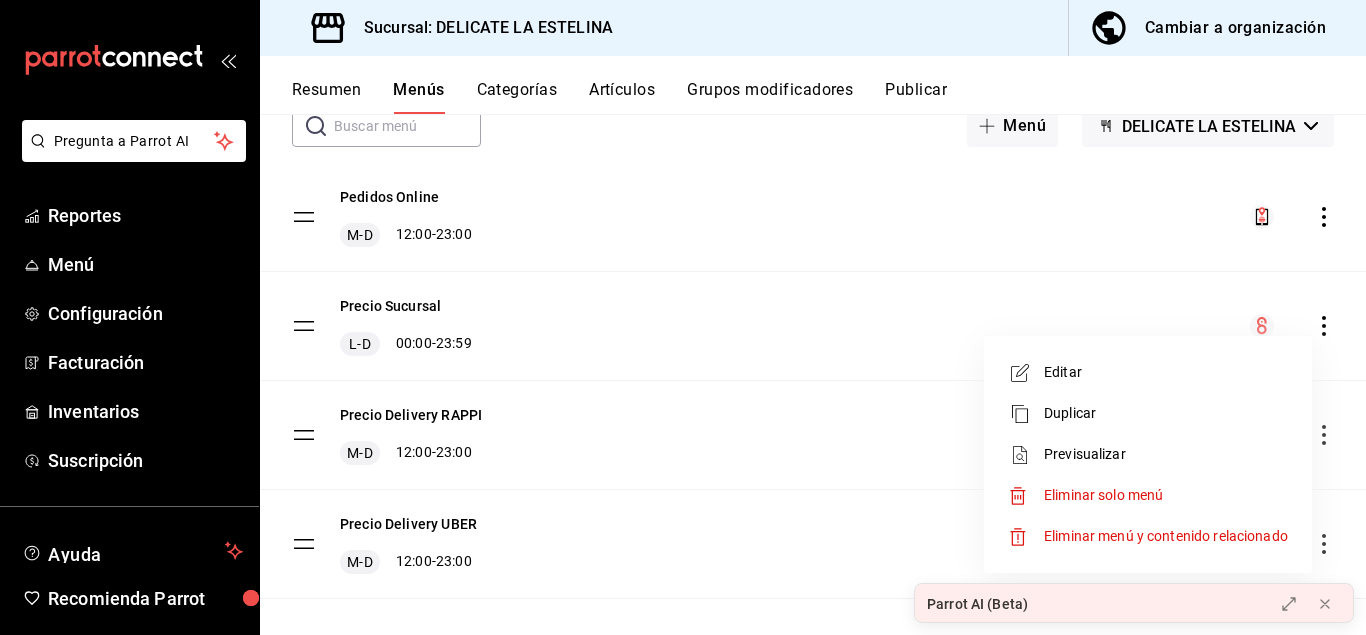 click at bounding box center [683, 317] 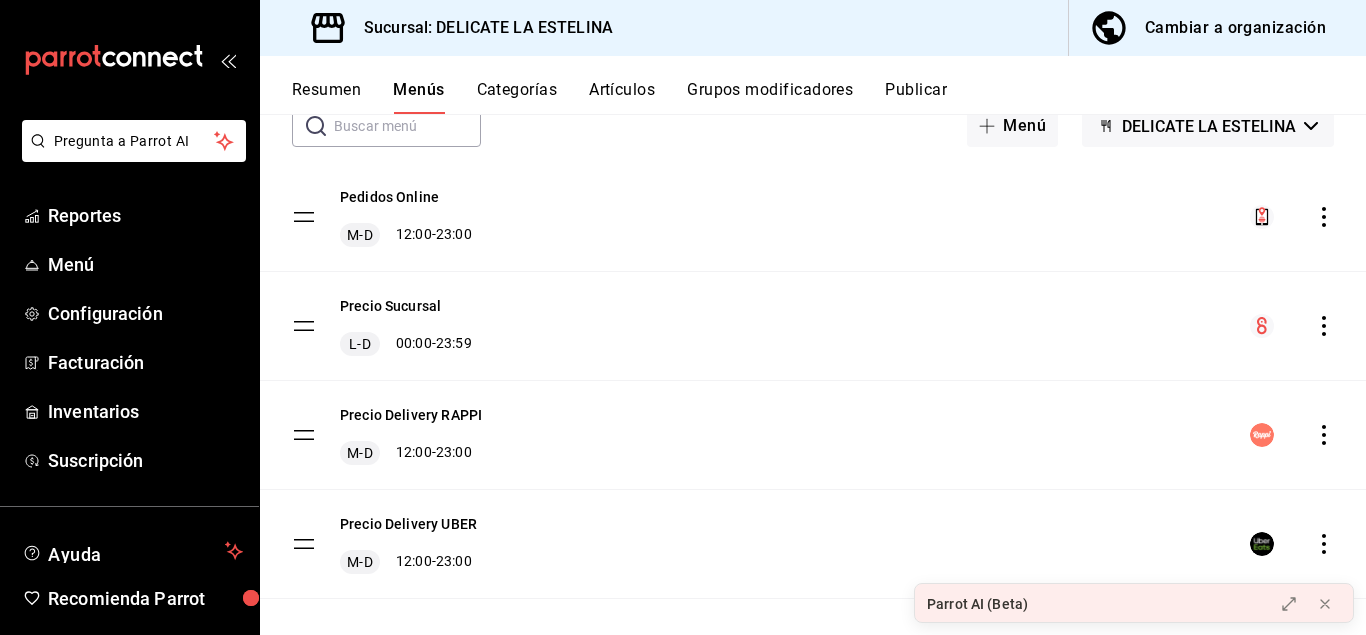 click 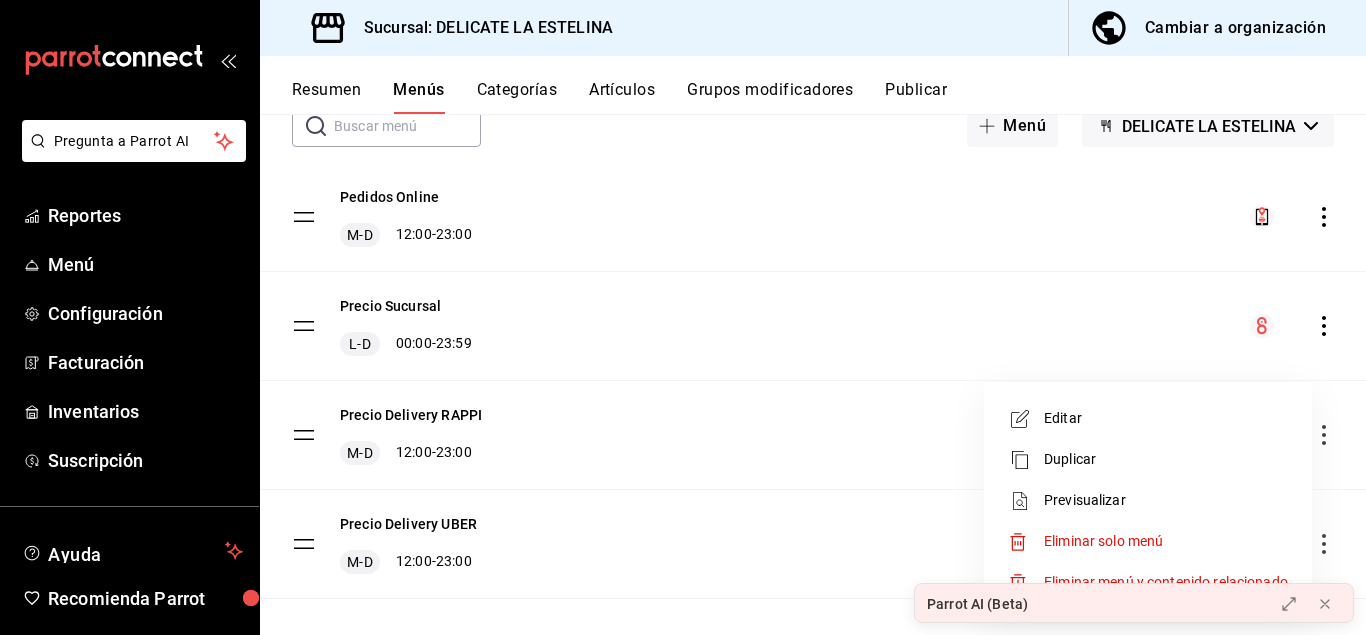 click on "Editar" at bounding box center [1166, 418] 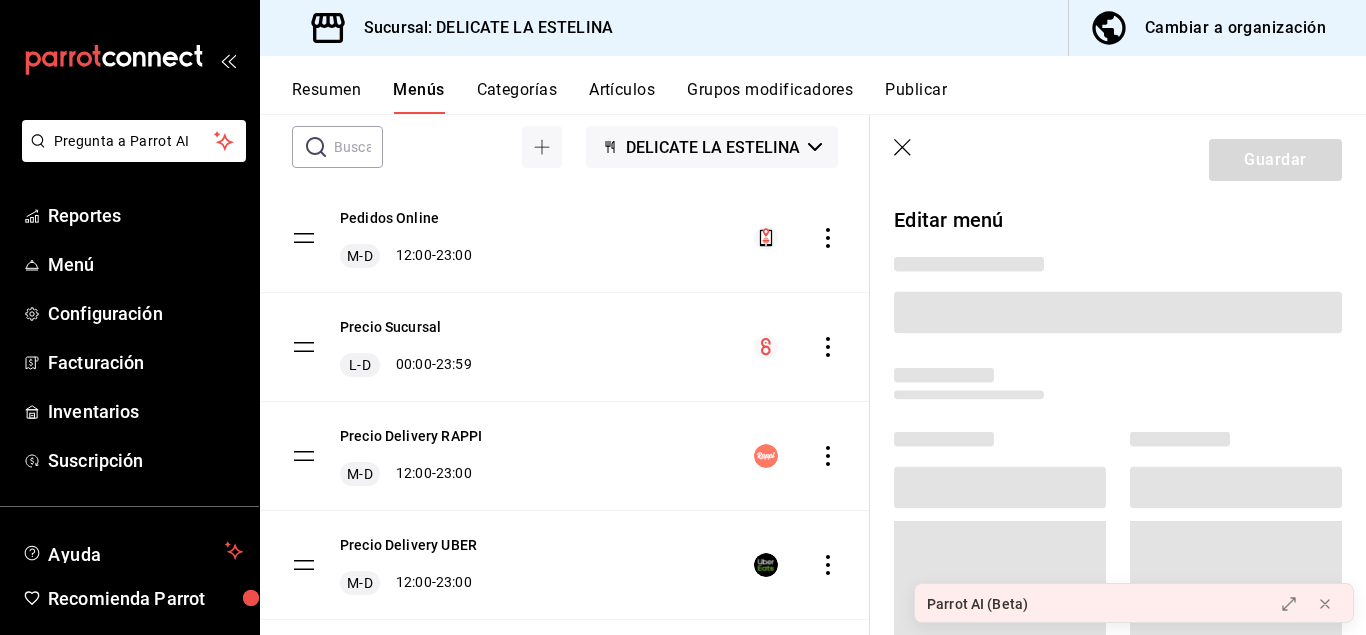 scroll, scrollTop: 145, scrollLeft: 0, axis: vertical 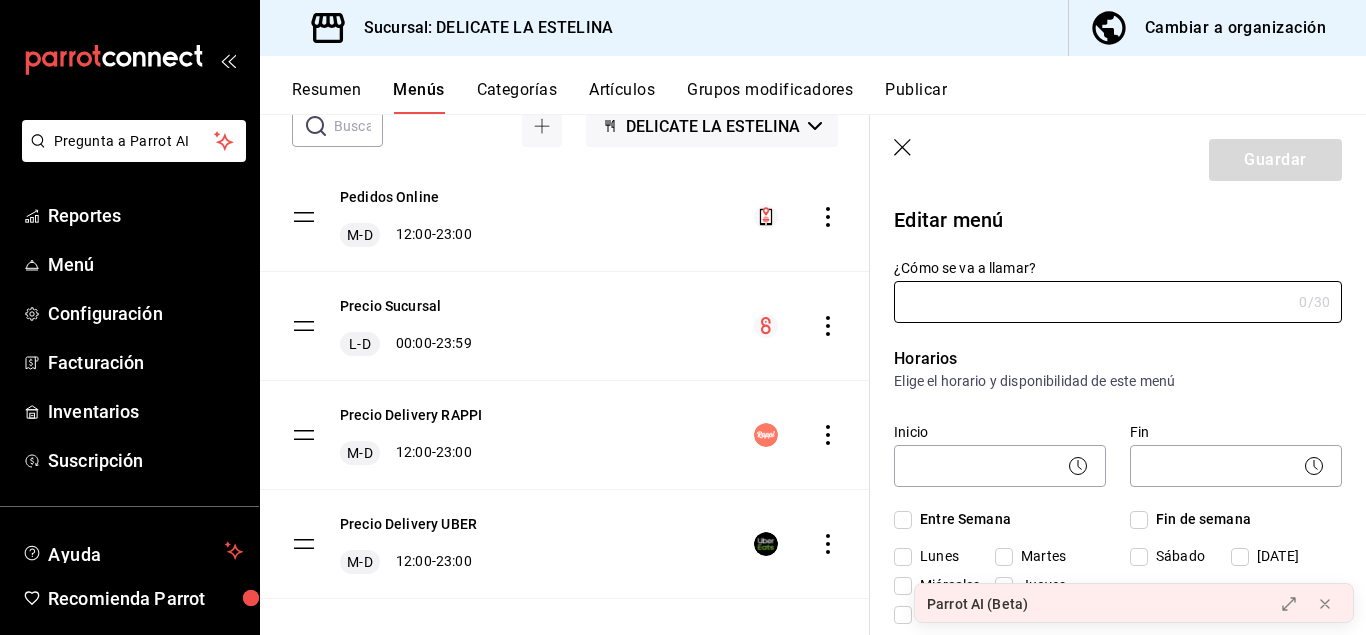 type on "Precio Delivery RAPPI" 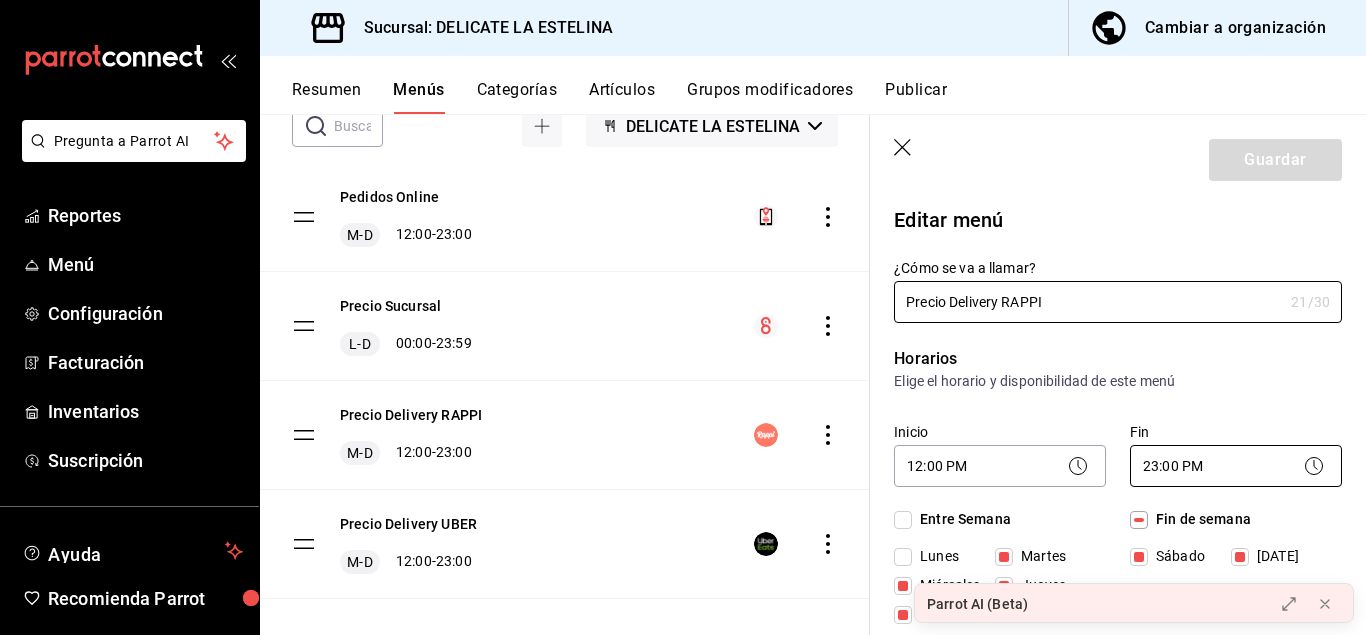 click on "Pregunta a Parrot AI Reportes   Menú   Configuración   Facturación   Inventarios   Suscripción   Ayuda Recomienda Parrot   Anel Lorenzo   Sugerir nueva función   Sucursal: DELICATE LA ESTELINA Cambiar a organización Resumen Menús Categorías Artículos Grupos modificadores Publicar Menú sucursal Si activas ‘Editar artículo por menú’, podrás  personalizar  los menús de esta sucursal.  Para cambios generales, ve a “Organización”. ​ ​ DELICATE LA ESTELINA Pedidos Online M-D 12:00  -  23:00 Precio Sucursal L-D 00:00  -  23:59 Precio Delivery RAPPI M-D 12:00  -  23:00 Precio Delivery UBER M-D 12:00  -  23:00 Guardar Editar menú ¿Cómo se va a llamar? Precio Delivery RAPPI 21 /30 ¿Cómo se va a llamar? Horarios Elige el horario y disponibilidad de este menú Inicio 12:00 PM 12:00 Fin 23:00 PM 23:00 Entre Semana Lunes Martes Miércoles Jueves Viernes Fin de semana Sábado Domingo Agregar horario Categorías Selecciona una categoría existente Los Platitos Formaggio Bar Del Huerto Paninos" at bounding box center [683, 317] 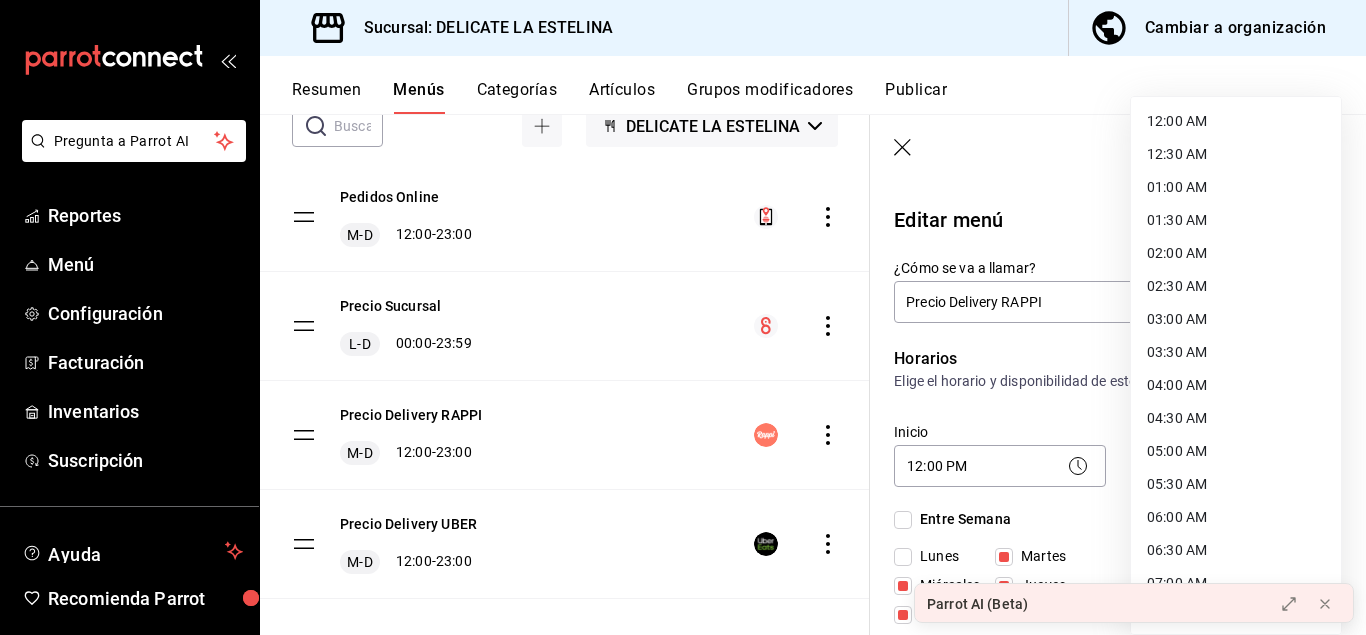 scroll, scrollTop: 1096, scrollLeft: 0, axis: vertical 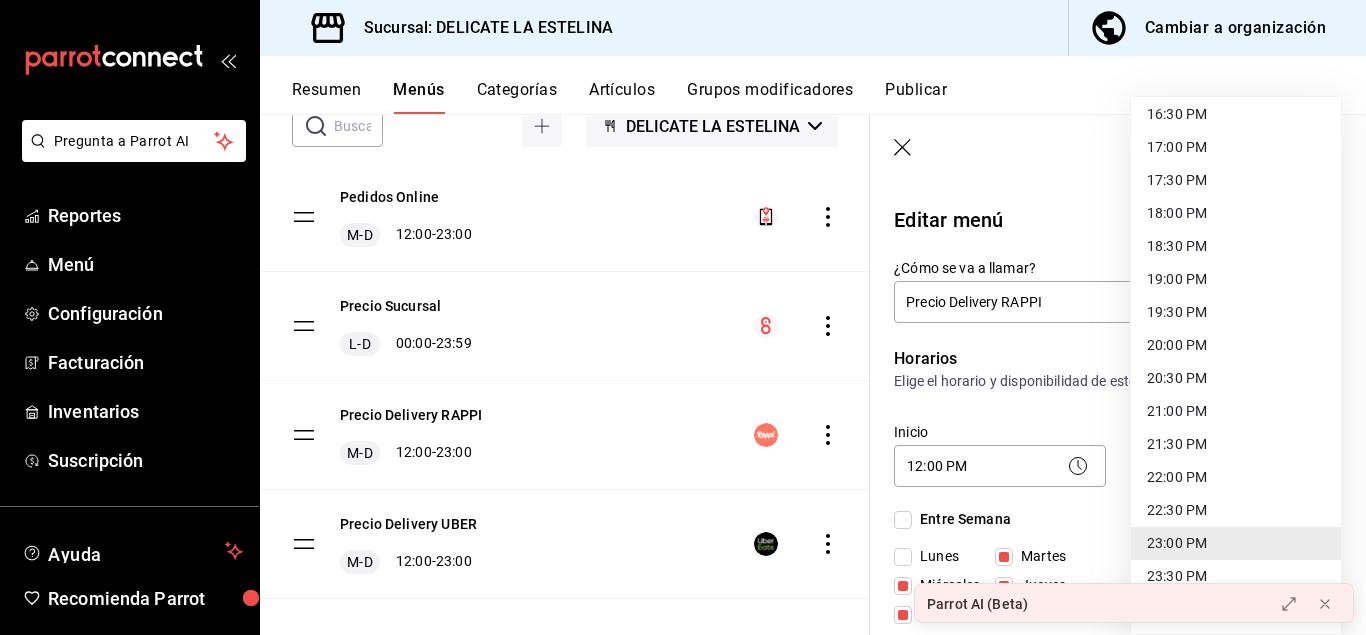 click at bounding box center (683, 317) 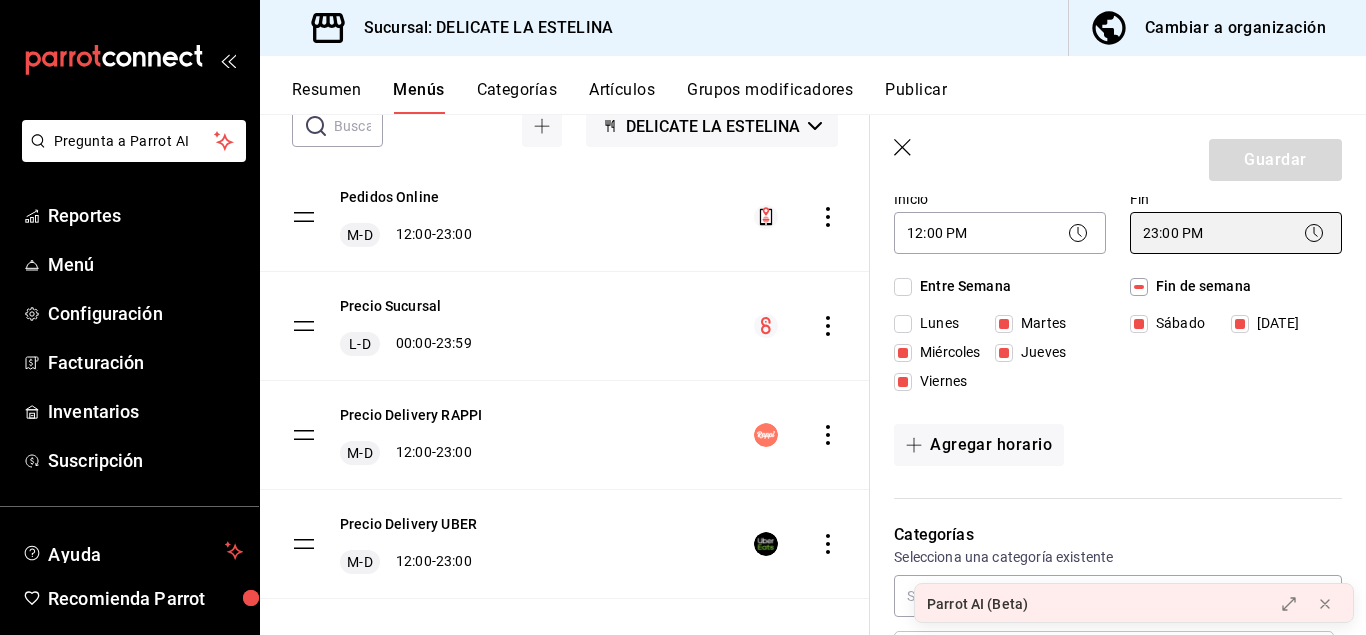 scroll, scrollTop: 221, scrollLeft: 0, axis: vertical 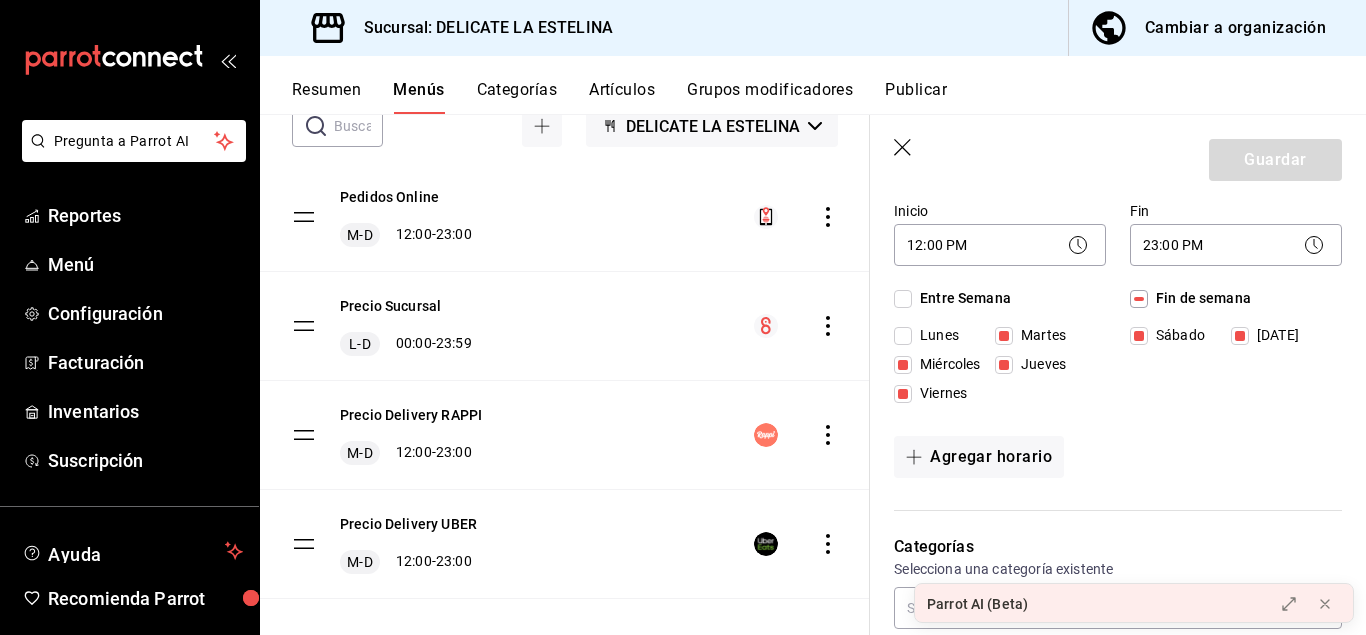 click 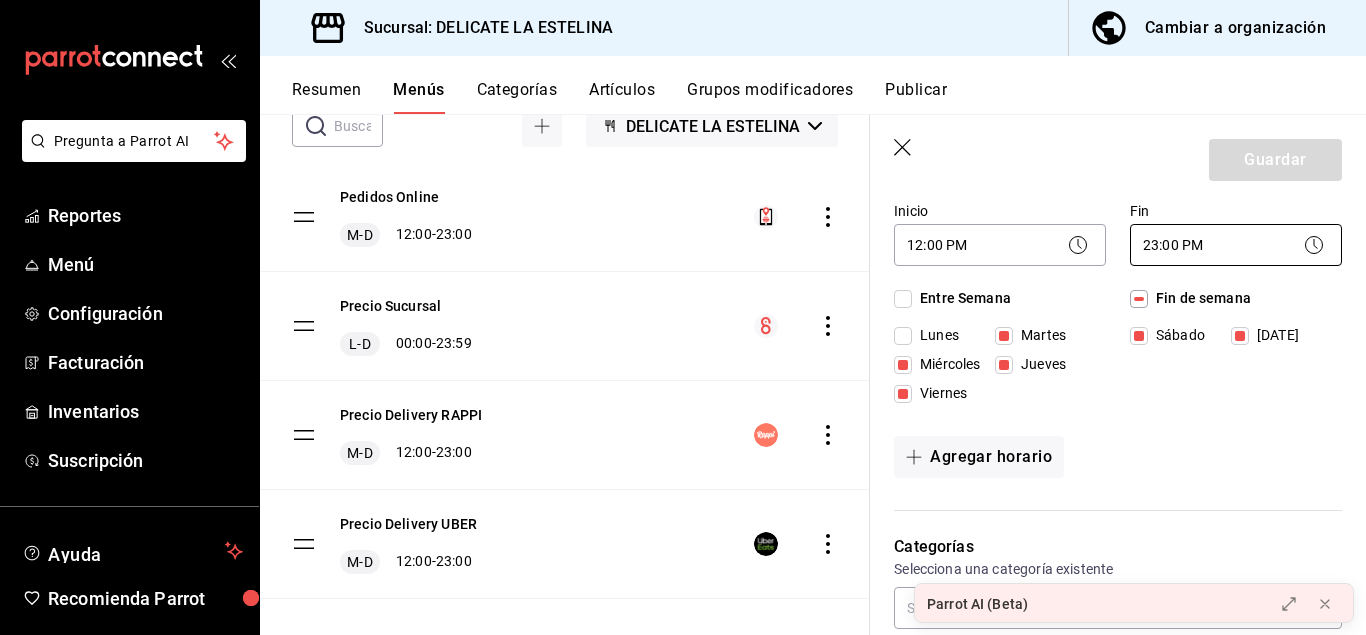click on "Pregunta a Parrot AI Reportes   Menú   Configuración   Facturación   Inventarios   Suscripción   Ayuda Recomienda Parrot   Anel Lorenzo   Sugerir nueva función   Sucursal: DELICATE LA ESTELINA Cambiar a organización Resumen Menús Categorías Artículos Grupos modificadores Publicar Menú sucursal Si activas ‘Editar artículo por menú’, podrás  personalizar  los menús de esta sucursal.  Para cambios generales, ve a “Organización”. ​ ​ DELICATE LA ESTELINA Pedidos Online M-D 12:00  -  23:00 Precio Sucursal L-D 00:00  -  23:59 Precio Delivery RAPPI M-D 12:00  -  23:00 Precio Delivery UBER M-D 12:00  -  23:00 Guardar Editar menú ¿Cómo se va a llamar? Precio Delivery RAPPI 21 /30 ¿Cómo se va a llamar? Horarios Elige el horario y disponibilidad de este menú Inicio 12:00 PM 12:00 Fin 23:00 PM 23:00 Entre Semana Lunes Martes Miércoles Jueves Viernes Fin de semana Sábado Domingo Agregar horario Categorías Selecciona una categoría existente Los Platitos Formaggio Bar Del Huerto Paninos" at bounding box center [683, 317] 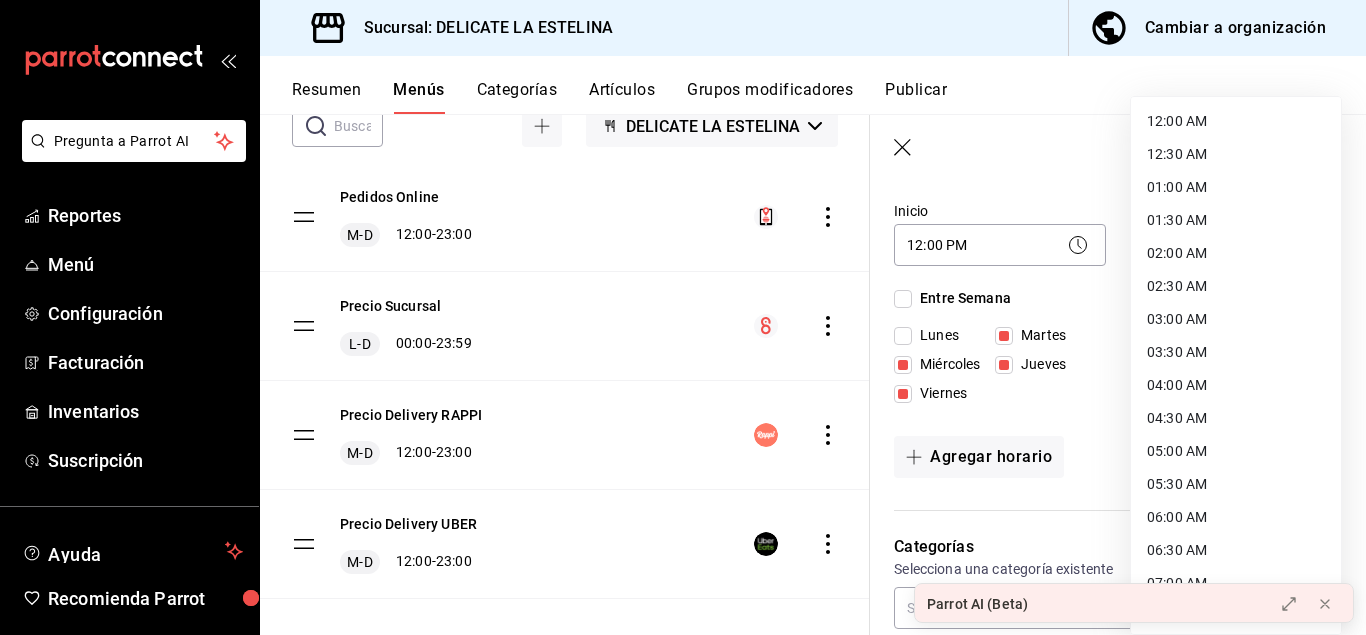 click on "18:30 PM" at bounding box center (1236, 1342) 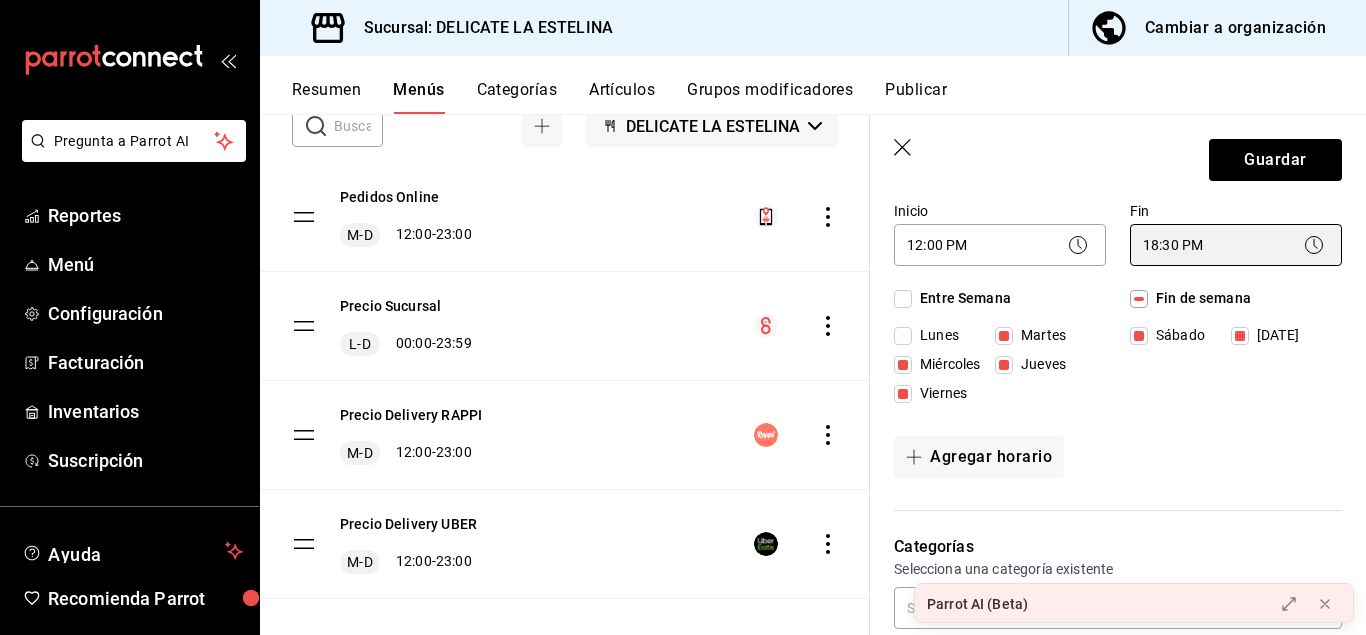 scroll, scrollTop: 1096, scrollLeft: 0, axis: vertical 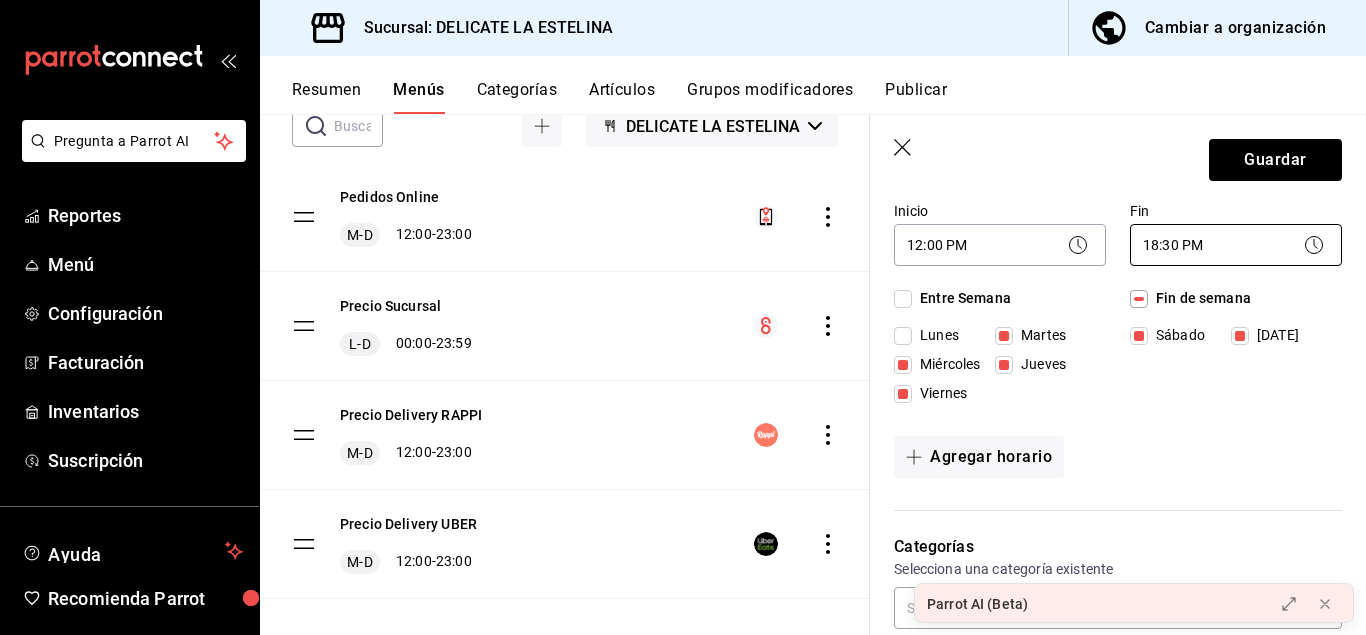 click on "Pregunta a Parrot AI Reportes   Menú   Configuración   Facturación   Inventarios   Suscripción   Ayuda Recomienda Parrot   Anel Lorenzo   Sugerir nueva función   Sucursal: DELICATE LA ESTELINA Cambiar a organización Resumen Menús Categorías Artículos Grupos modificadores Publicar Menú sucursal Si activas ‘Editar artículo por menú’, podrás  personalizar  los menús de esta sucursal.  Para cambios generales, ve a “Organización”. ​ ​ DELICATE LA ESTELINA Pedidos Online M-D 12:00  -  23:00 Precio Sucursal L-D 00:00  -  23:59 Precio Delivery RAPPI M-D 12:00  -  23:00 Precio Delivery UBER M-D 12:00  -  23:00 Guardar Editar menú ¿Cómo se va a llamar? Precio Delivery RAPPI 21 /30 ¿Cómo se va a llamar? Horarios Elige el horario y disponibilidad de este menú Inicio 12:00 PM 12:00 Fin 18:30 PM 18:30 Entre Semana Lunes Martes Miércoles Jueves Viernes Fin de semana Sábado Domingo Agregar horario Categorías Selecciona una categoría existente Los Platitos Formaggio Bar Del Huerto Paninos" at bounding box center (683, 317) 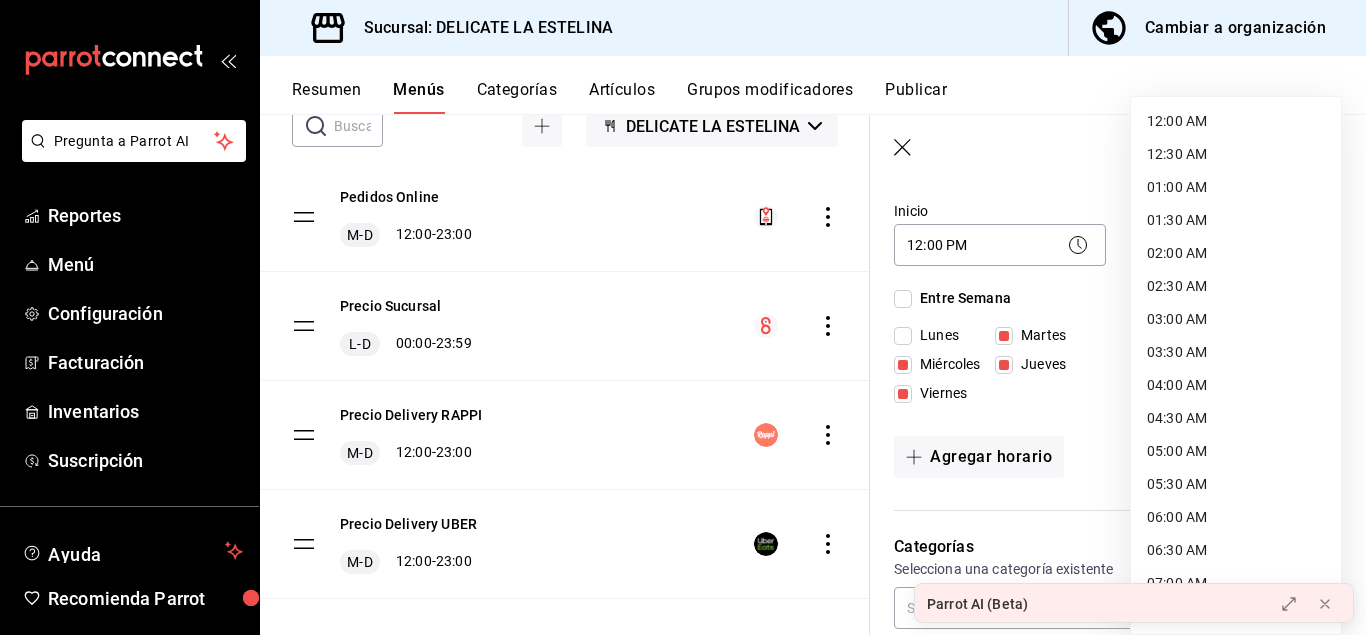 click on "16:30 PM" at bounding box center [1236, 1210] 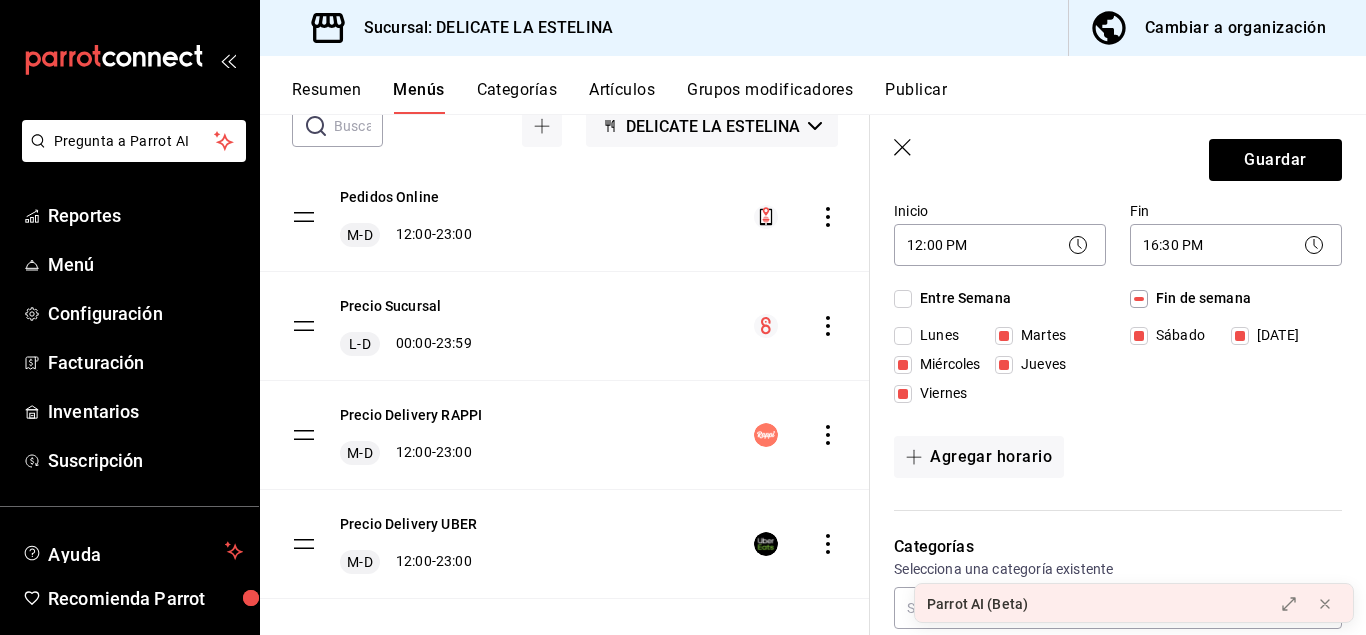 click 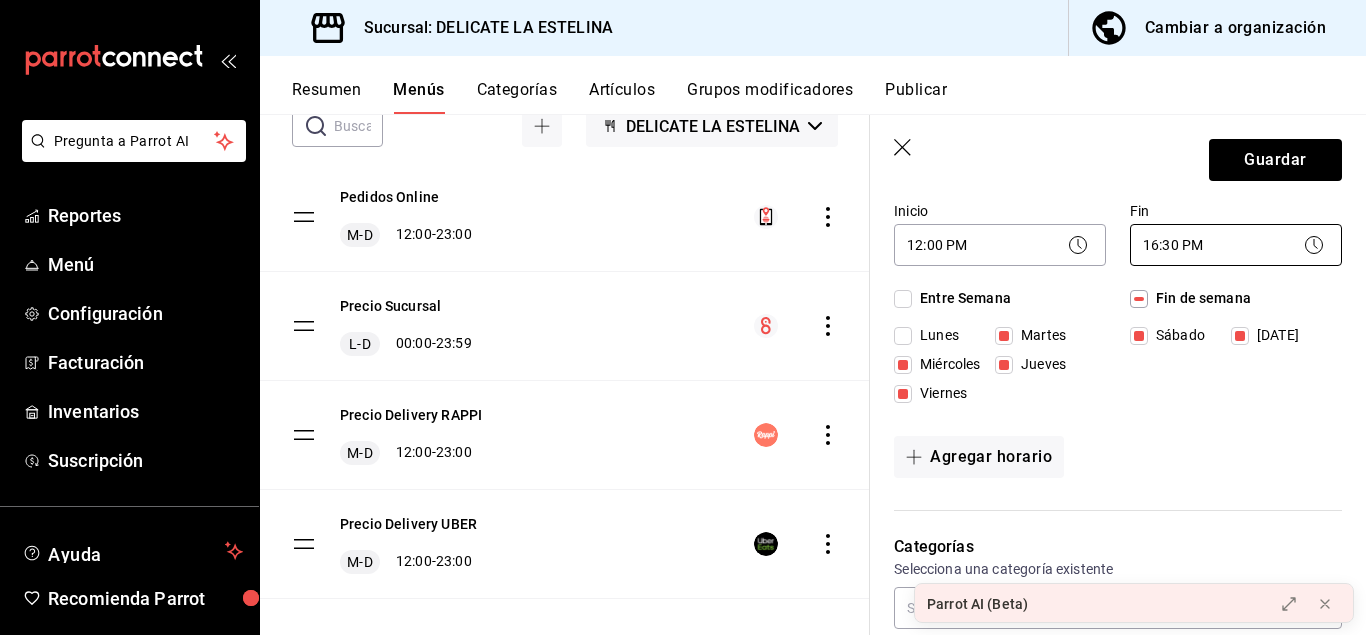 click on "Pregunta a Parrot AI Reportes   Menú   Configuración   Facturación   Inventarios   Suscripción   Ayuda Recomienda Parrot   Anel Lorenzo   Sugerir nueva función   Sucursal: DELICATE LA ESTELINA Cambiar a organización Resumen Menús Categorías Artículos Grupos modificadores Publicar Menú sucursal Si activas ‘Editar artículo por menú’, podrás  personalizar  los menús de esta sucursal.  Para cambios generales, ve a “Organización”. ​ ​ DELICATE LA ESTELINA Pedidos Online M-D 12:00  -  23:00 Precio Sucursal L-D 00:00  -  23:59 Precio Delivery RAPPI M-D 12:00  -  23:00 Precio Delivery UBER M-D 12:00  -  23:00 Guardar Editar menú ¿Cómo se va a llamar? Precio Delivery RAPPI 21 /30 ¿Cómo se va a llamar? Horarios Elige el horario y disponibilidad de este menú Inicio 12:00 PM 12:00 Fin 16:30 PM 16:30 Entre Semana Lunes Martes Miércoles Jueves Viernes Fin de semana Sábado Domingo Agregar horario Categorías Selecciona una categoría existente Los Platitos Formaggio Bar Del Huerto Paninos" at bounding box center [683, 317] 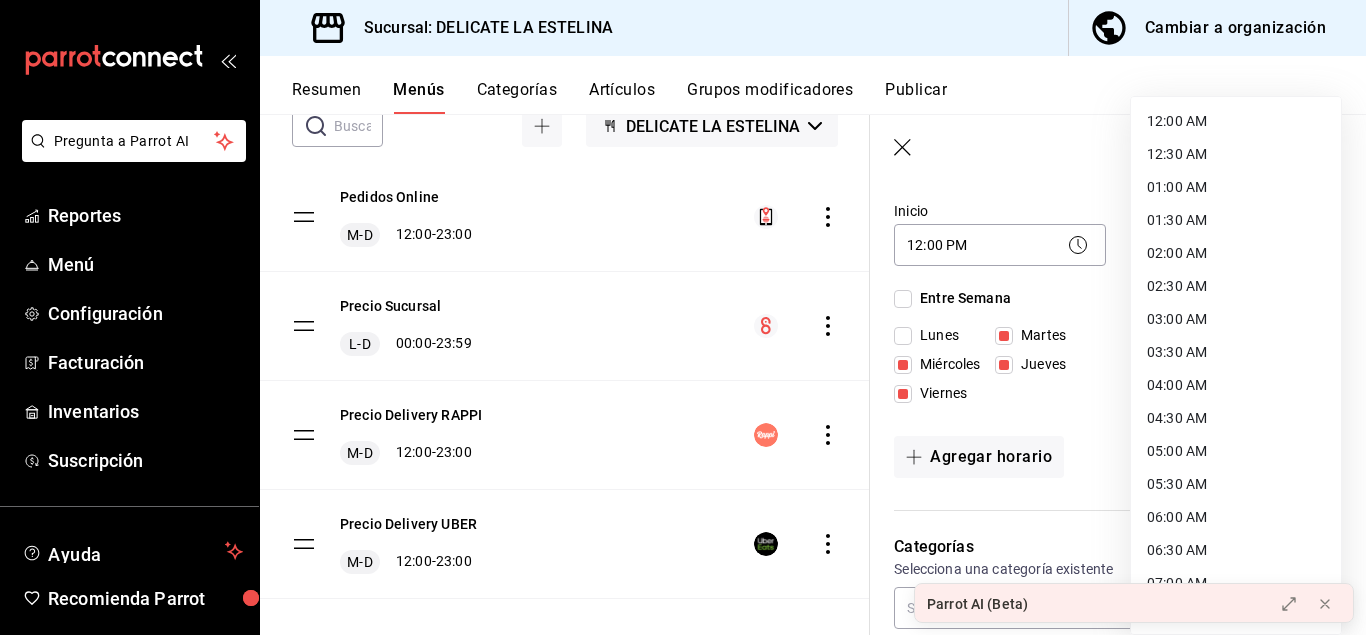 scroll, scrollTop: 844, scrollLeft: 0, axis: vertical 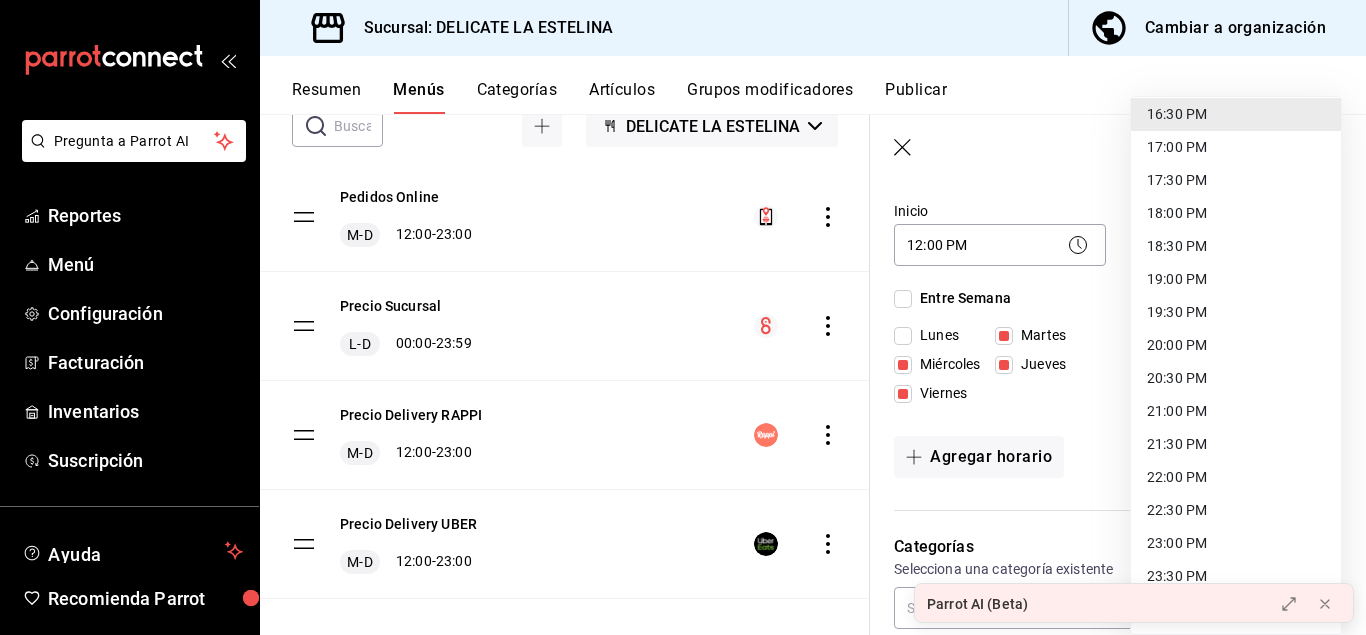 click on "23:00 PM" at bounding box center [1236, 543] 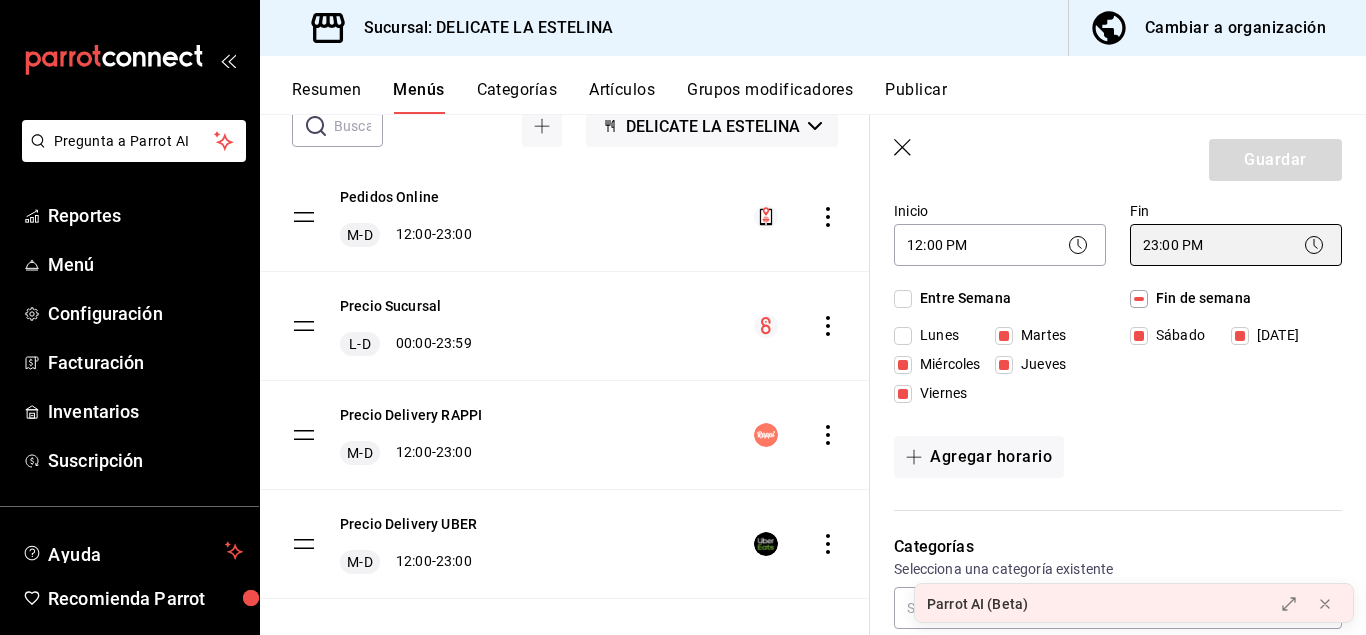 type on "23:00" 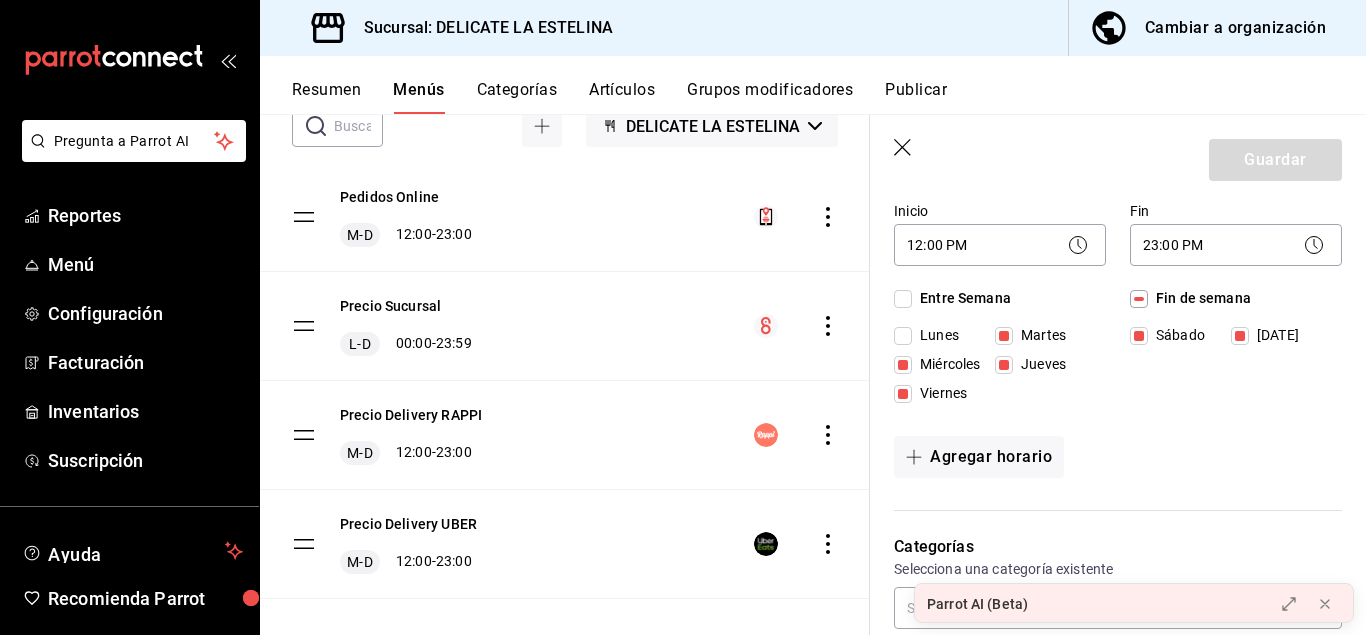 click on "Horarios Elige el horario y disponibilidad de este menú Inicio 12:00 PM 12:00 Fin 23:00 PM 23:00 Entre Semana Lunes Martes Miércoles Jueves Viernes Fin de semana Sábado Domingo Agregar horario" at bounding box center (1106, 306) 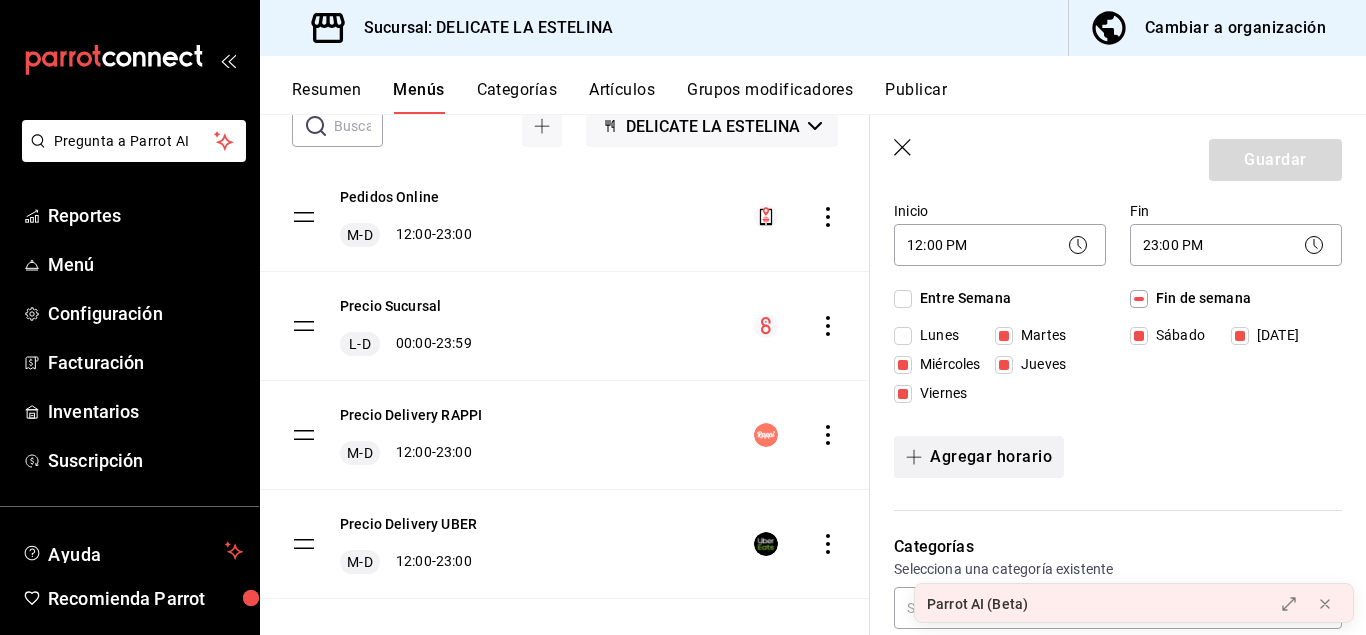 click on "Agregar horario" at bounding box center [979, 457] 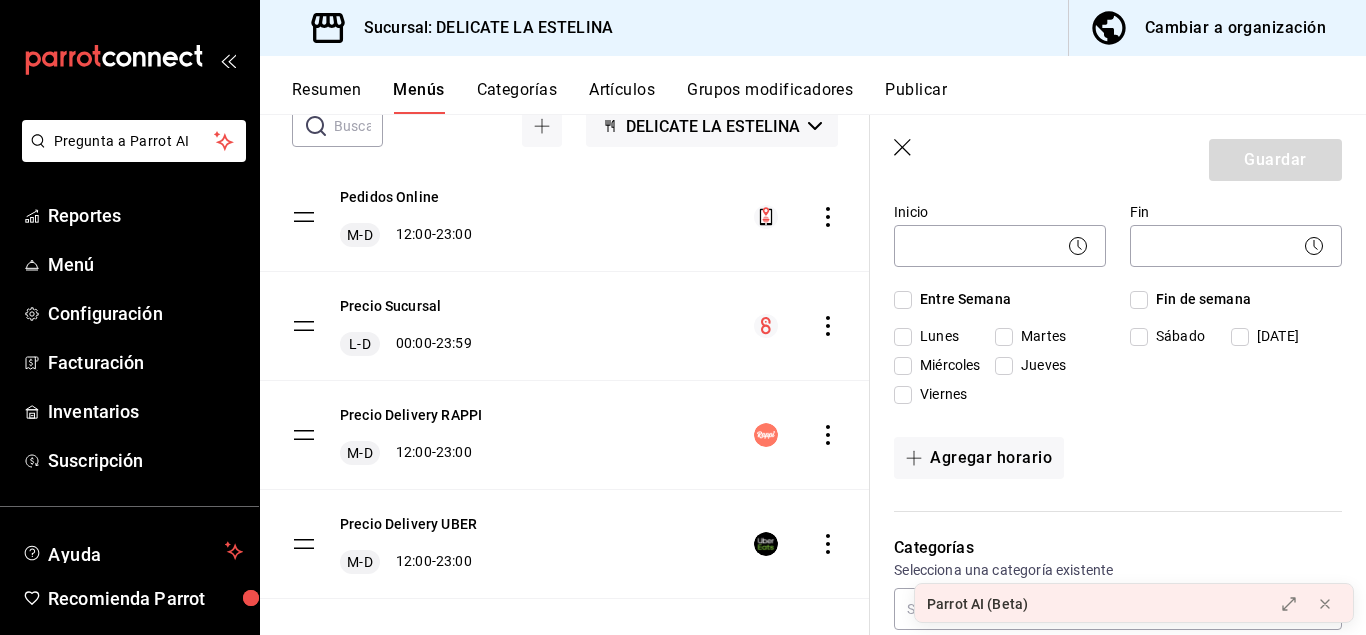scroll, scrollTop: 509, scrollLeft: 0, axis: vertical 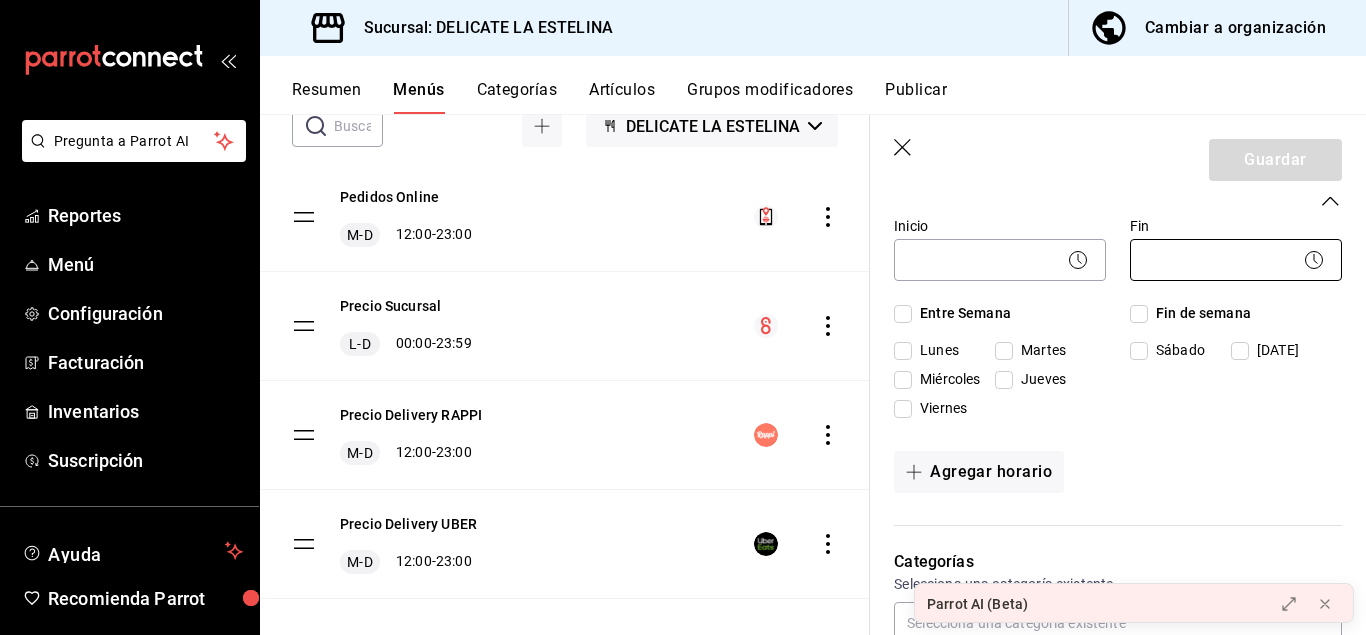click on "Pregunta a Parrot AI Reportes   Menú   Configuración   Facturación   Inventarios   Suscripción   Ayuda Recomienda Parrot   Anel Lorenzo   Sugerir nueva función   Sucursal: DELICATE LA ESTELINA Cambiar a organización Resumen Menús Categorías Artículos Grupos modificadores Publicar Menú sucursal Si activas ‘Editar artículo por menú’, podrás  personalizar  los menús de esta sucursal.  Para cambios generales, ve a “Organización”. ​ ​ DELICATE LA ESTELINA Pedidos Online M-D 12:00  -  23:00 Precio Sucursal L-D 00:00  -  23:59 Precio Delivery RAPPI M-D 12:00  -  23:00 Precio Delivery UBER M-D 12:00  -  23:00 Guardar Editar menú ¿Cómo se va a llamar? Precio Delivery RAPPI 21 /30 ¿Cómo se va a llamar? Horarios Elige el horario y disponibilidad de este menú Inicio 12:00 PM 12:00 Fin 23:00 PM 23:00 Entre Semana Lunes Martes Miércoles Jueves Viernes Fin de semana Sábado Domingo Inicio ​ Fin ​ Entre Semana Lunes Martes Miércoles Jueves Viernes Fin de semana Sábado Domingo Paninos /" at bounding box center [683, 317] 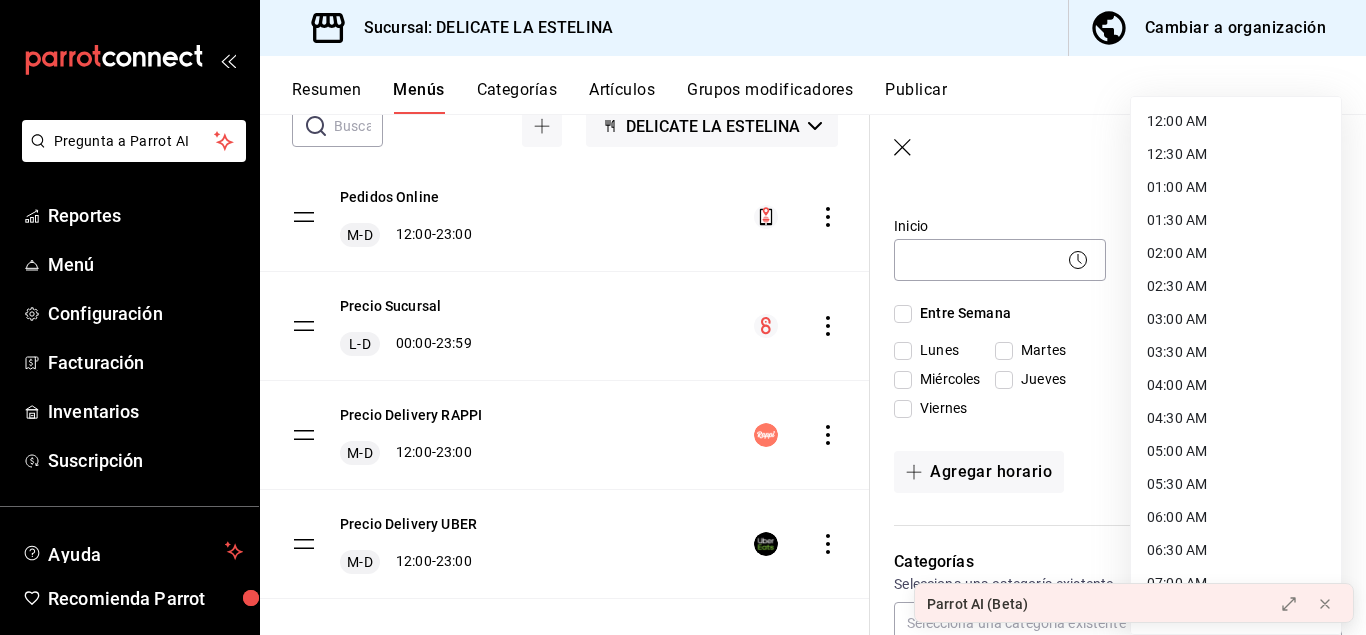 click at bounding box center (683, 317) 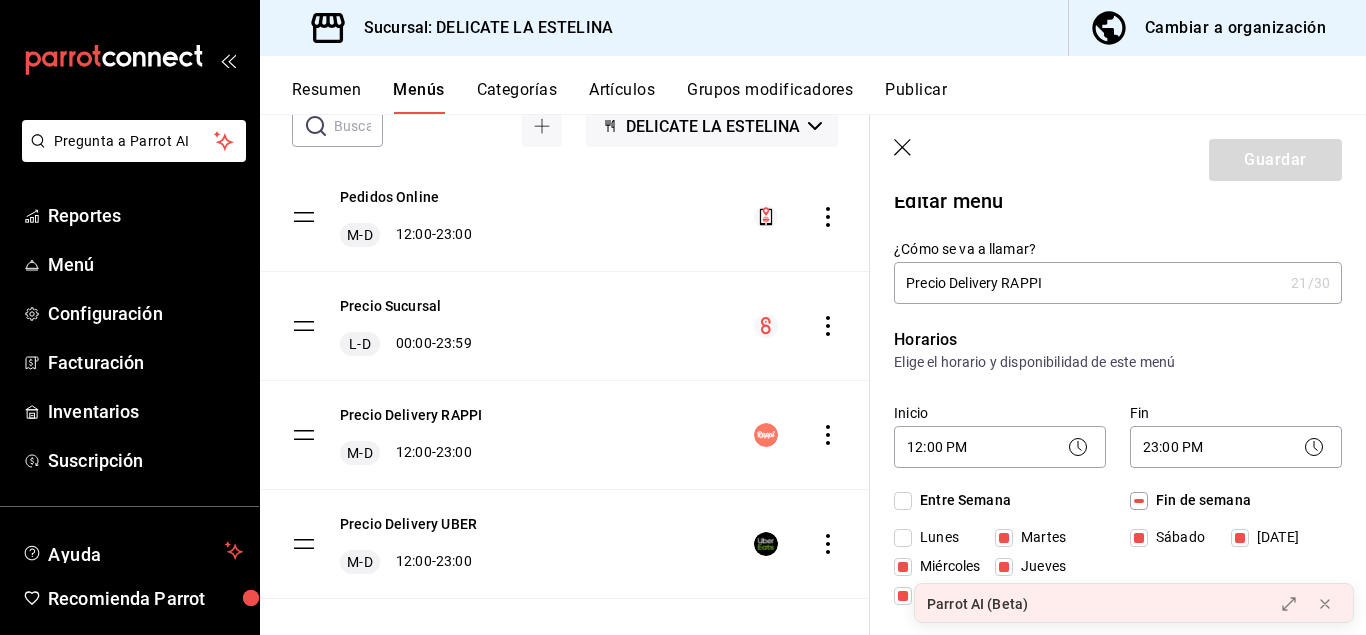scroll, scrollTop: 0, scrollLeft: 0, axis: both 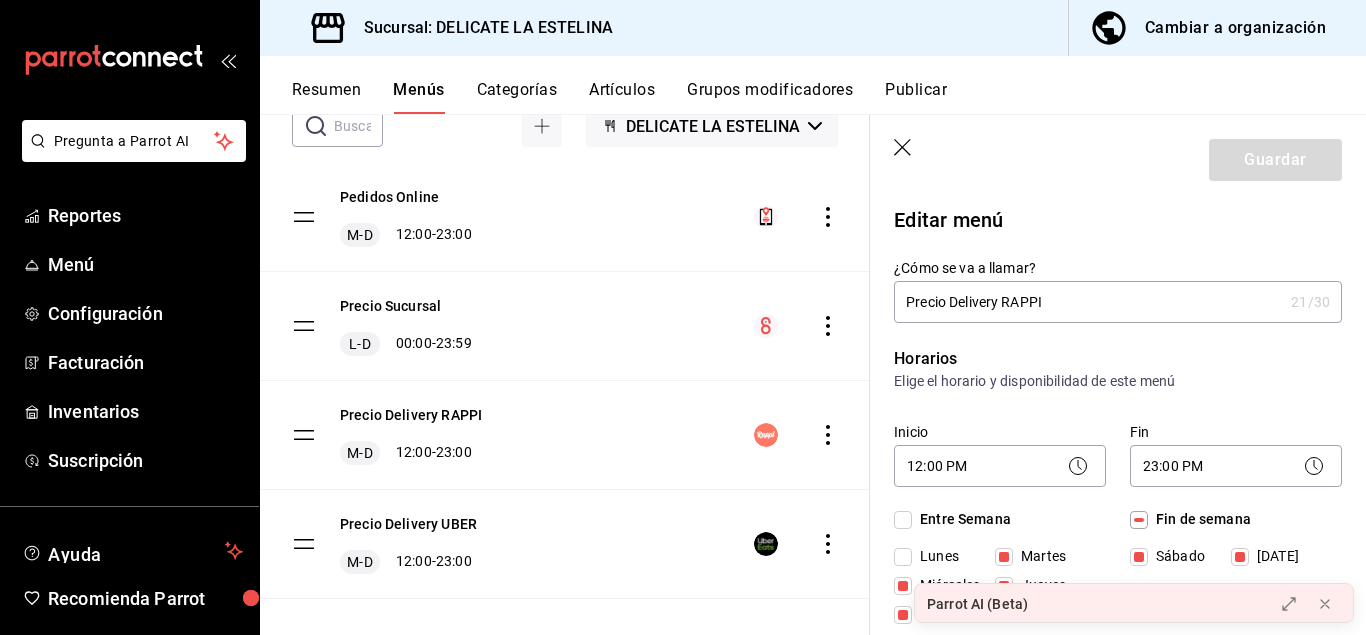 click 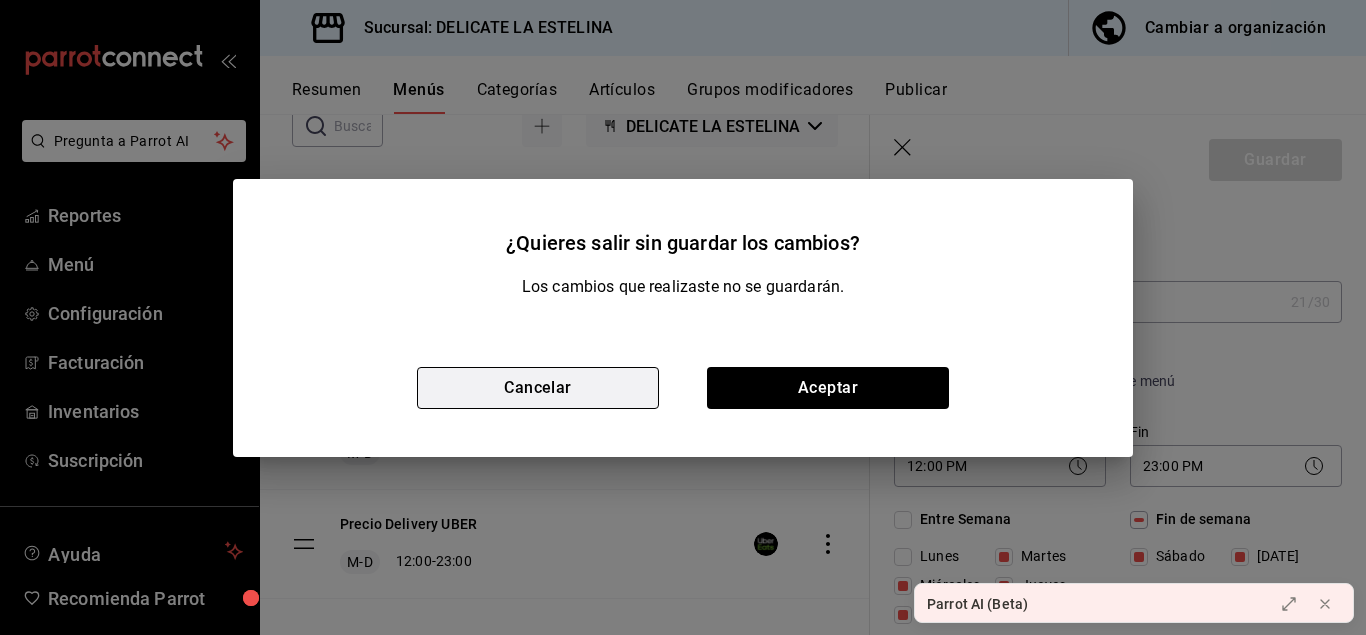 click on "Cancelar" at bounding box center (538, 388) 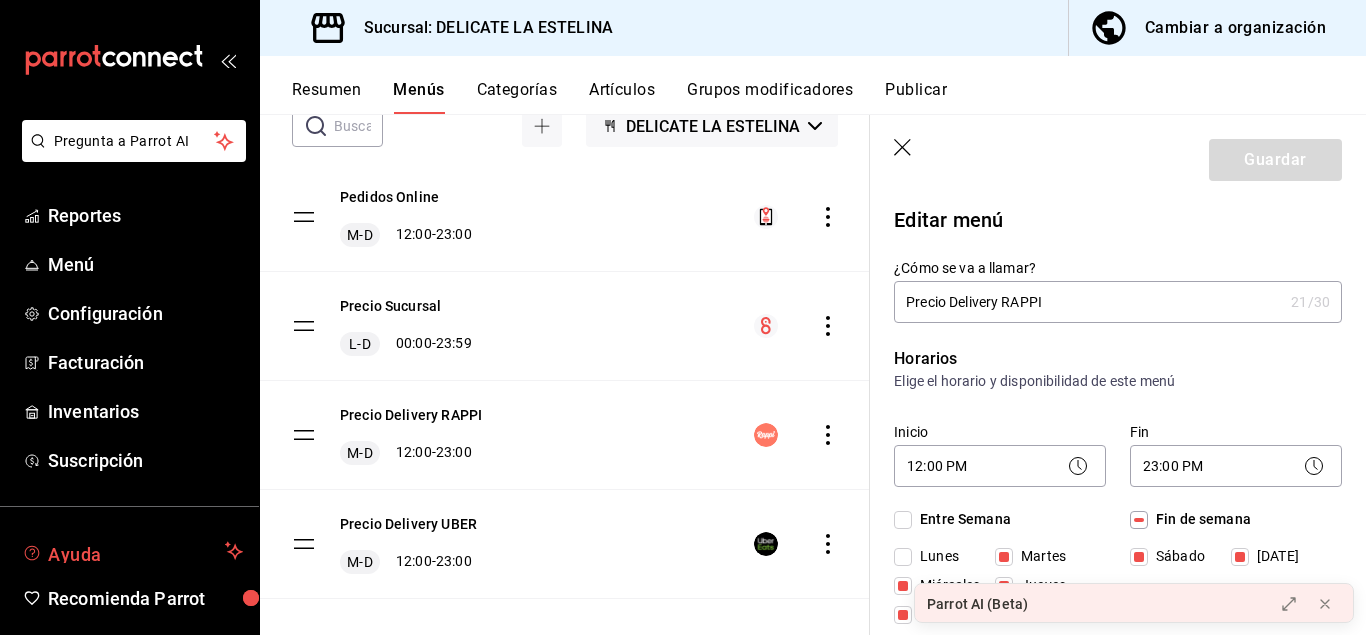 click 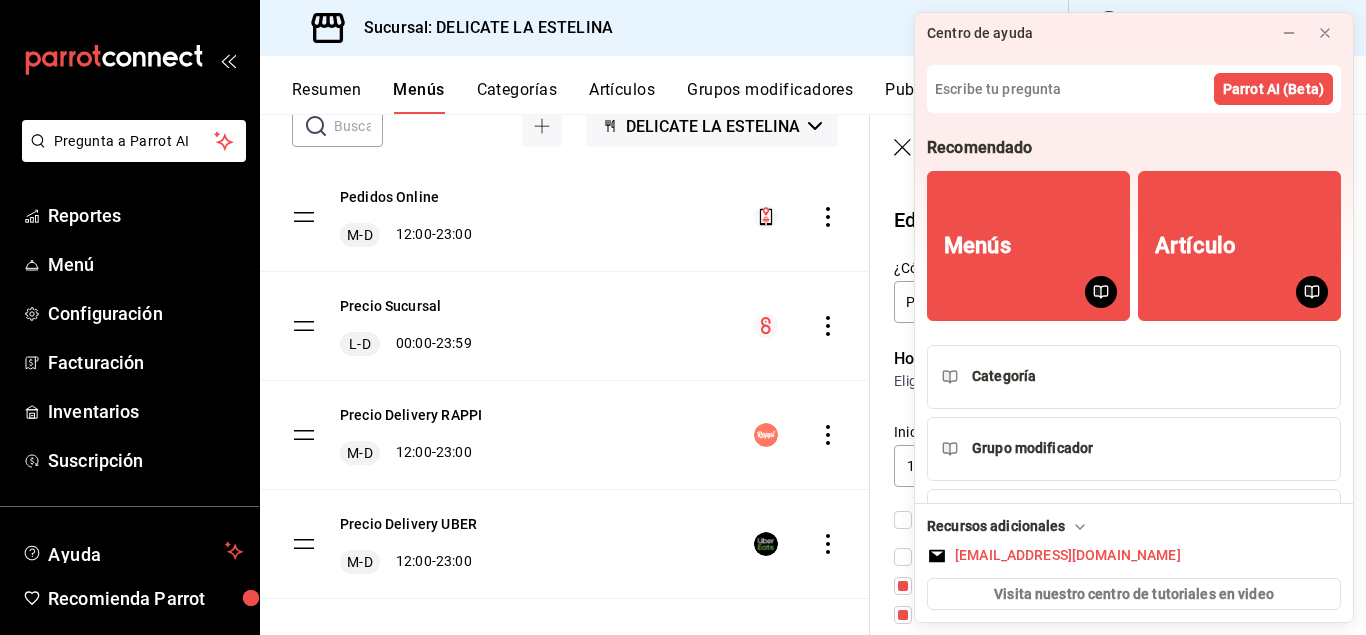 scroll, scrollTop: 62, scrollLeft: 0, axis: vertical 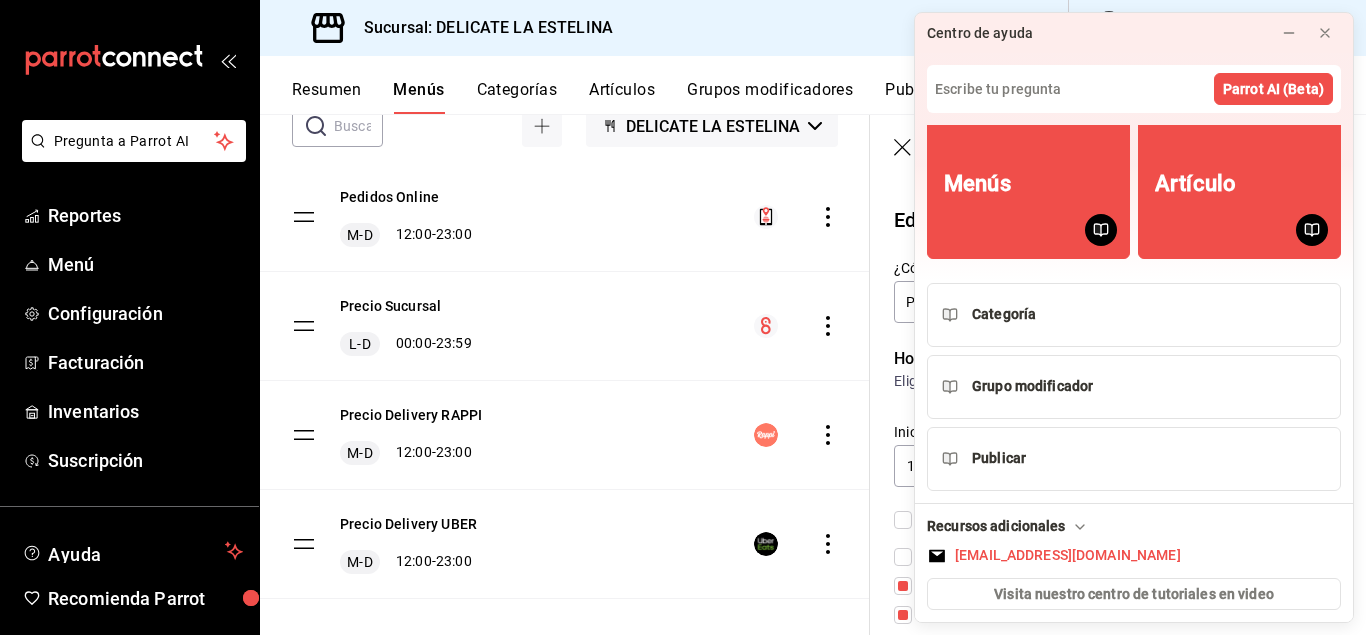 click 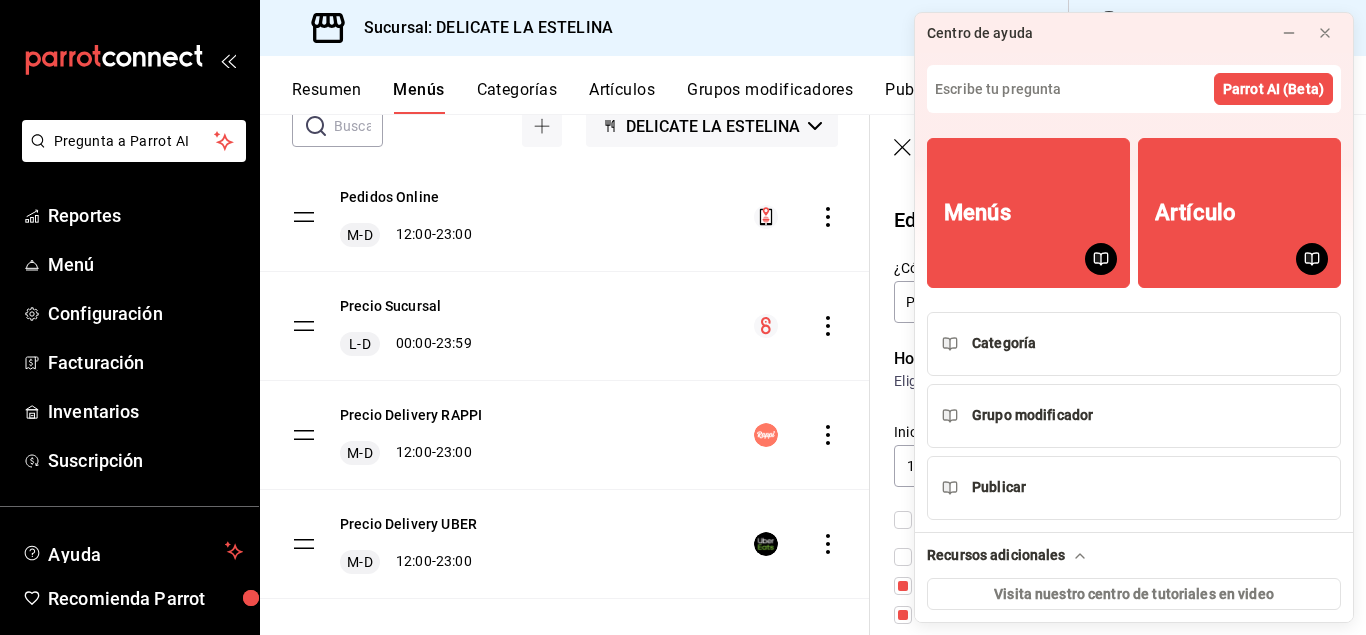 click 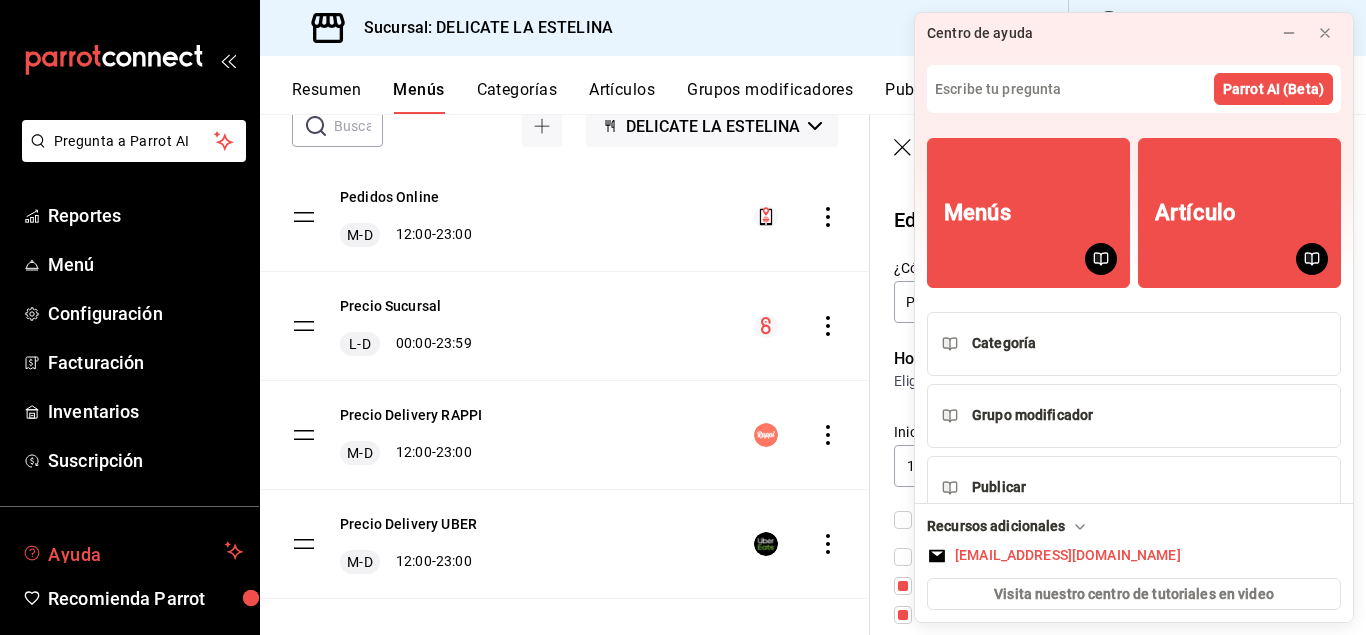 click 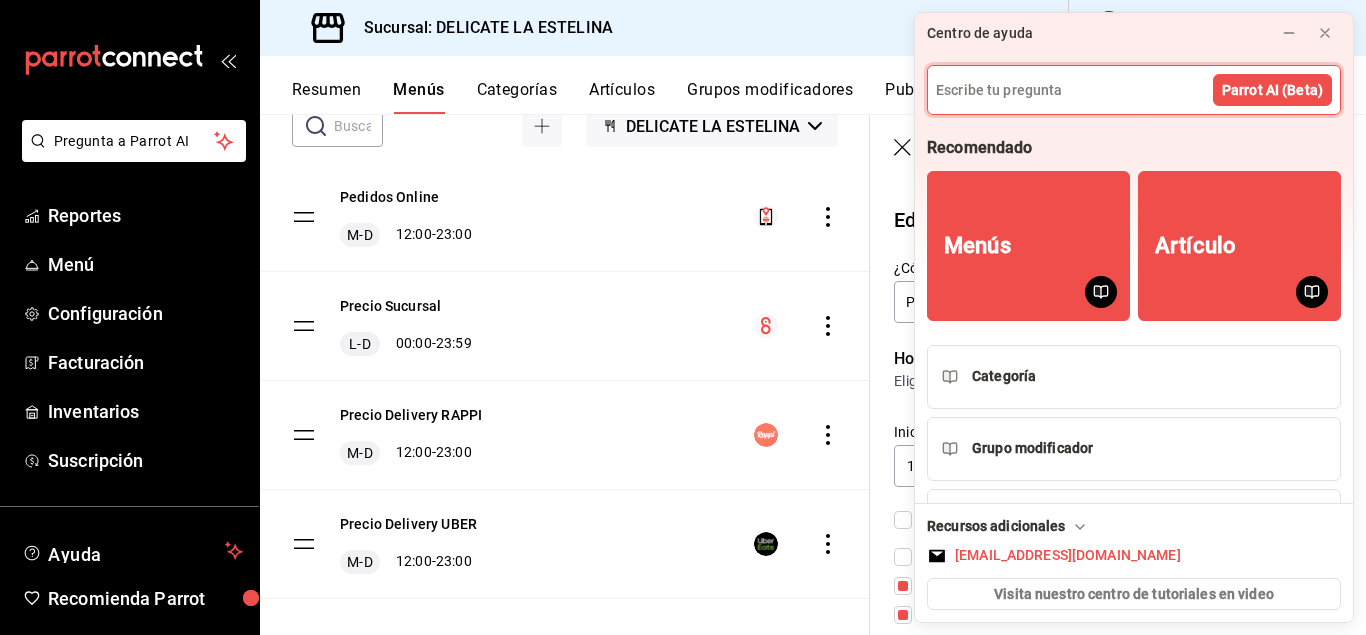 click at bounding box center [1134, 90] 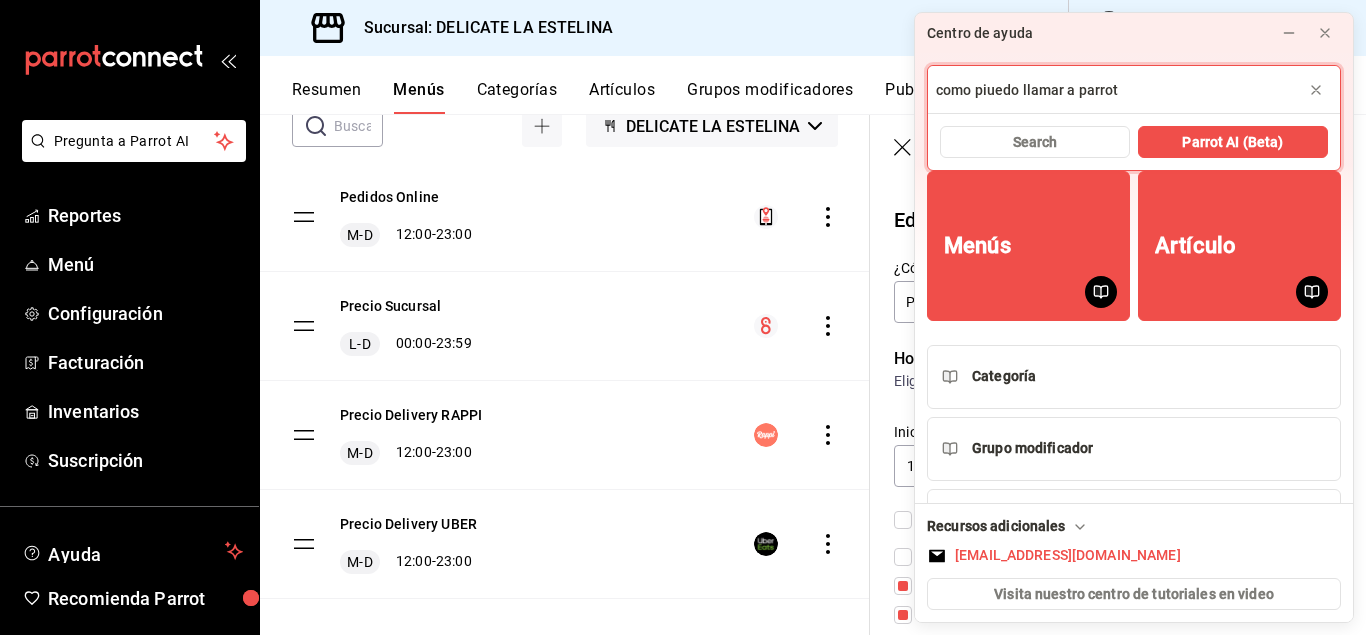 type on "como piuedo llamar a parrot" 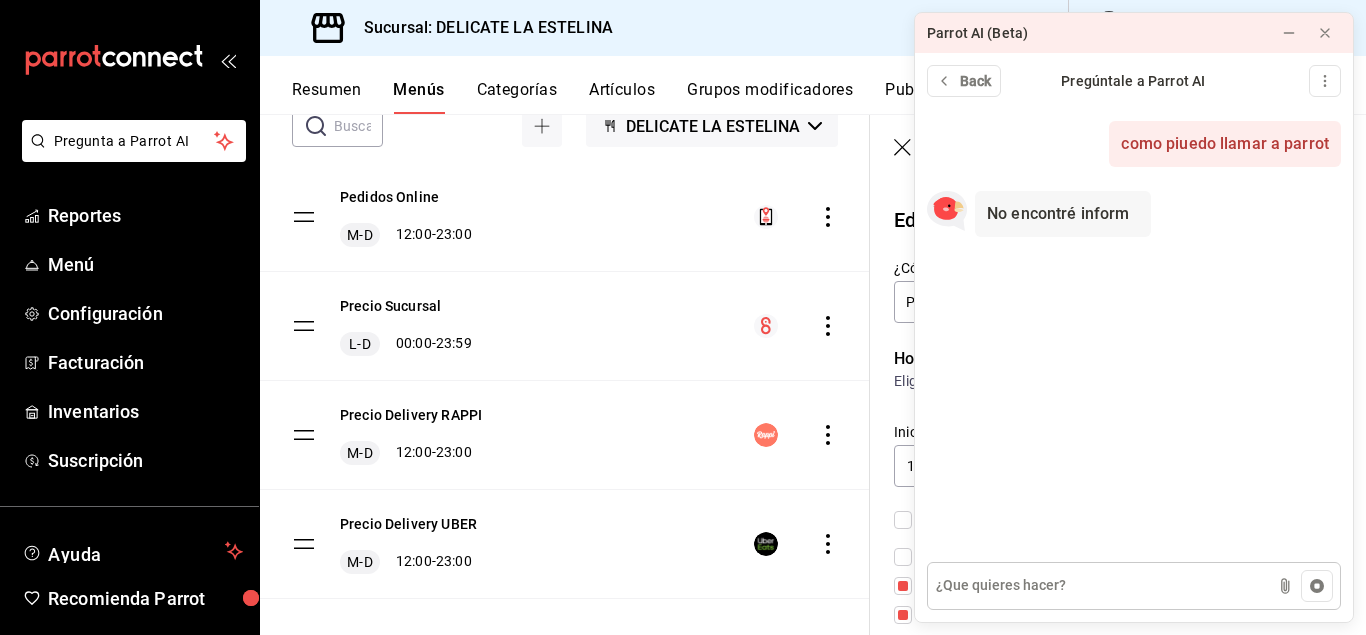click at bounding box center [1134, 586] 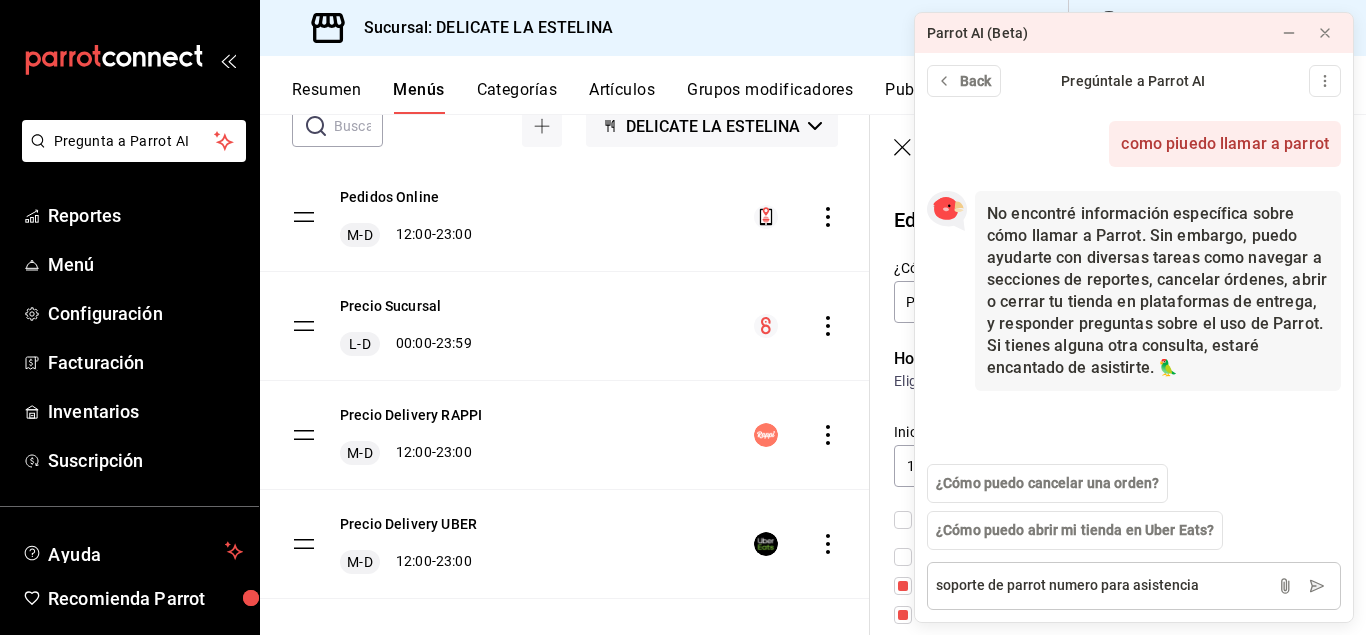 type on "soporte de parrot numero para asistencia" 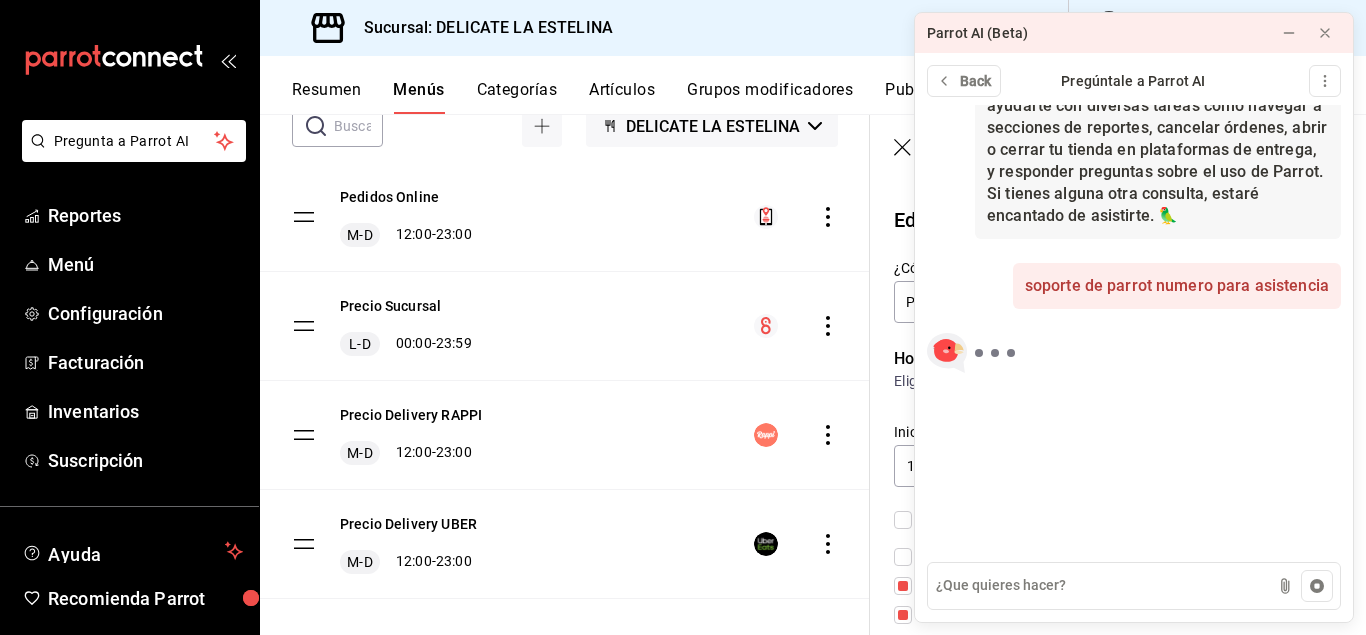 scroll, scrollTop: 154, scrollLeft: 0, axis: vertical 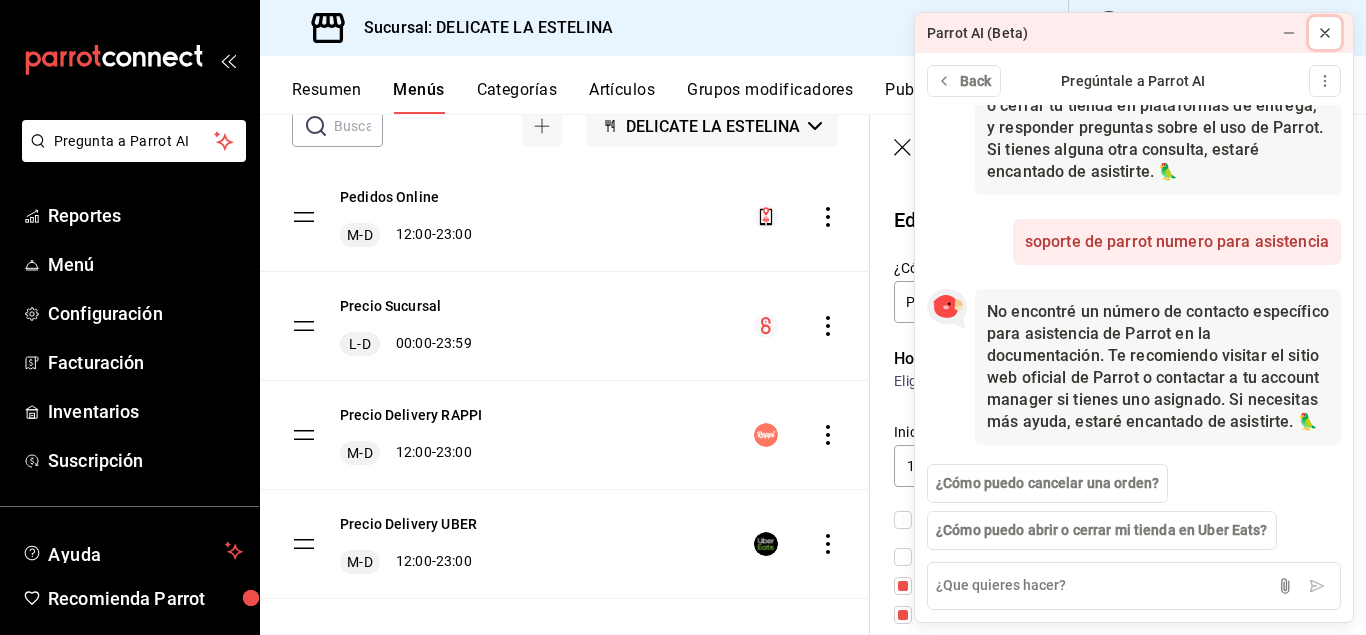 click at bounding box center (1325, 33) 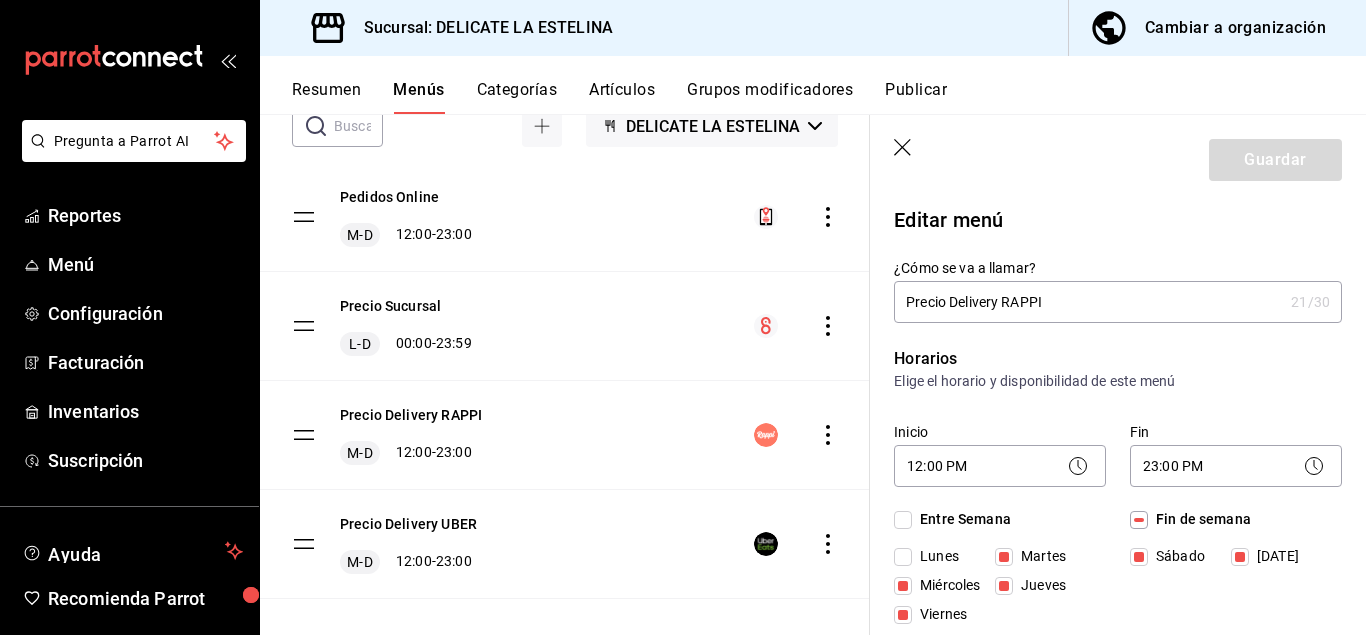 scroll, scrollTop: 71, scrollLeft: 0, axis: vertical 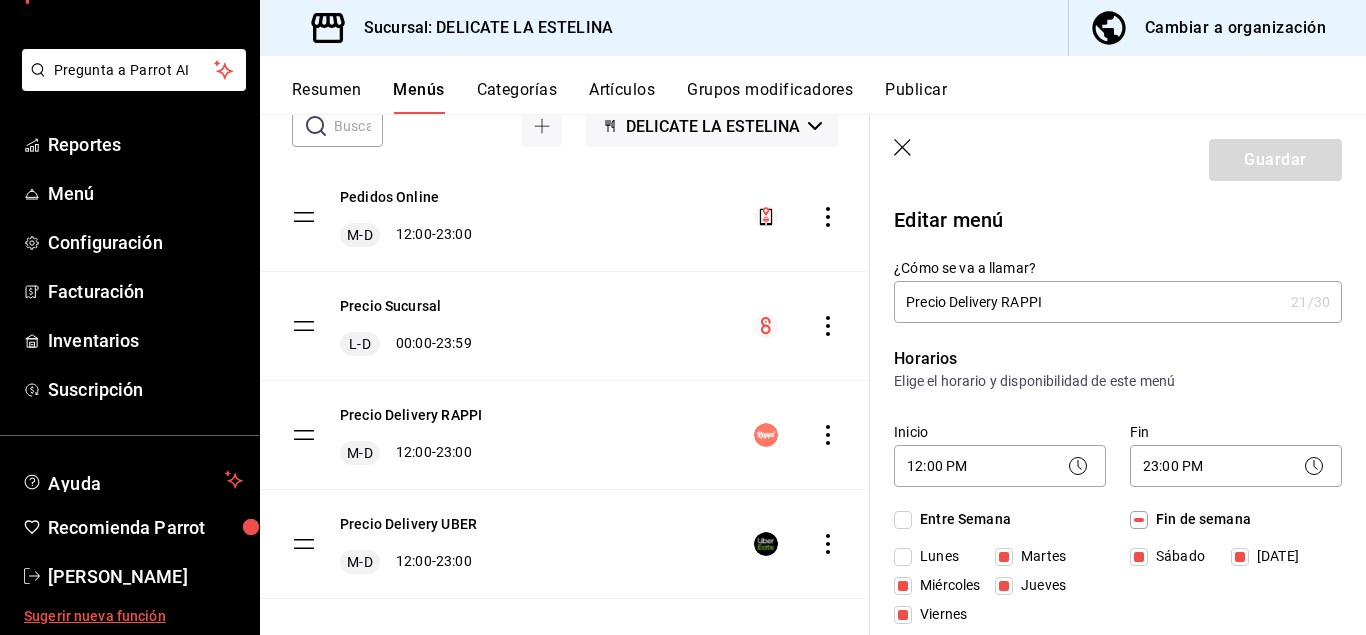 click on "Sugerir nueva función" at bounding box center [129, 616] 